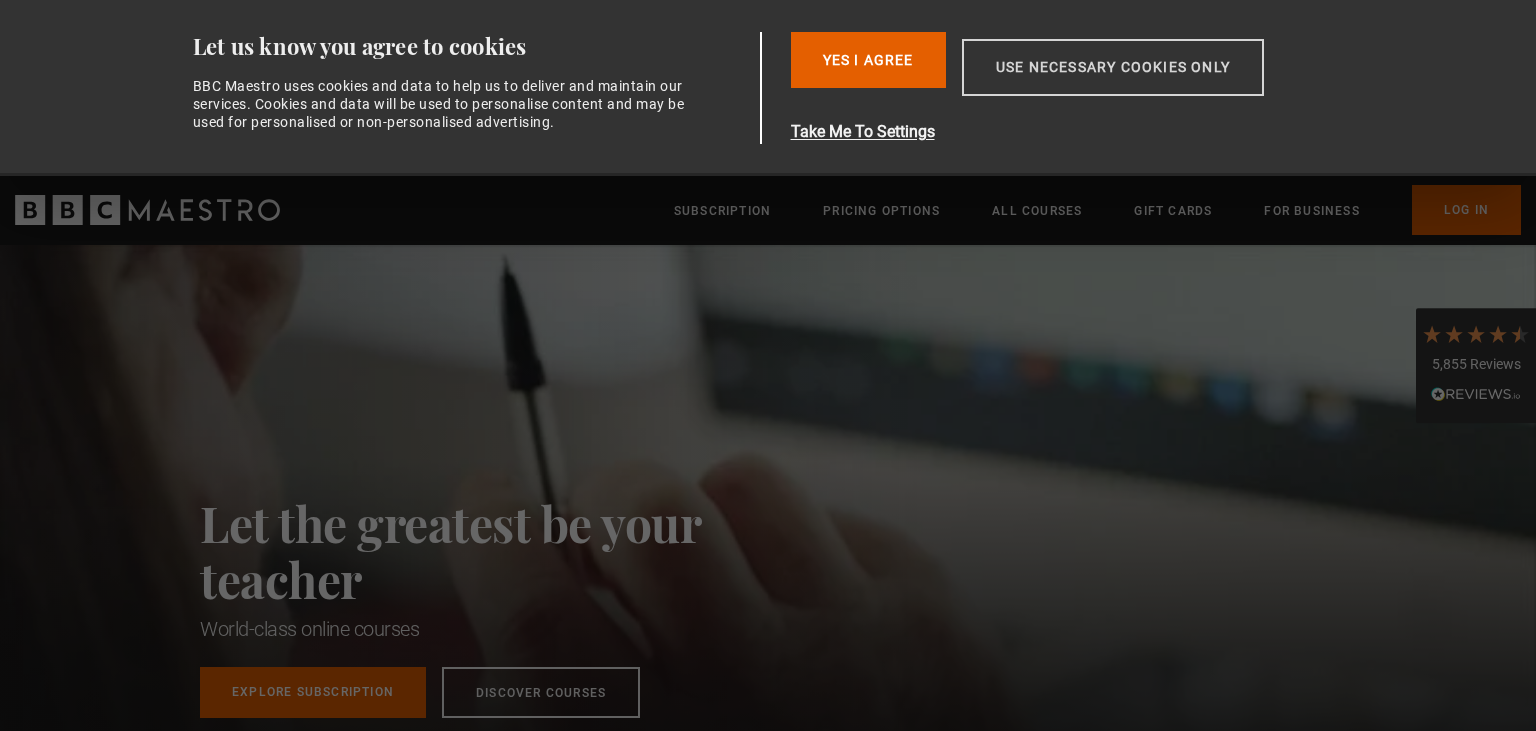 scroll, scrollTop: 0, scrollLeft: 0, axis: both 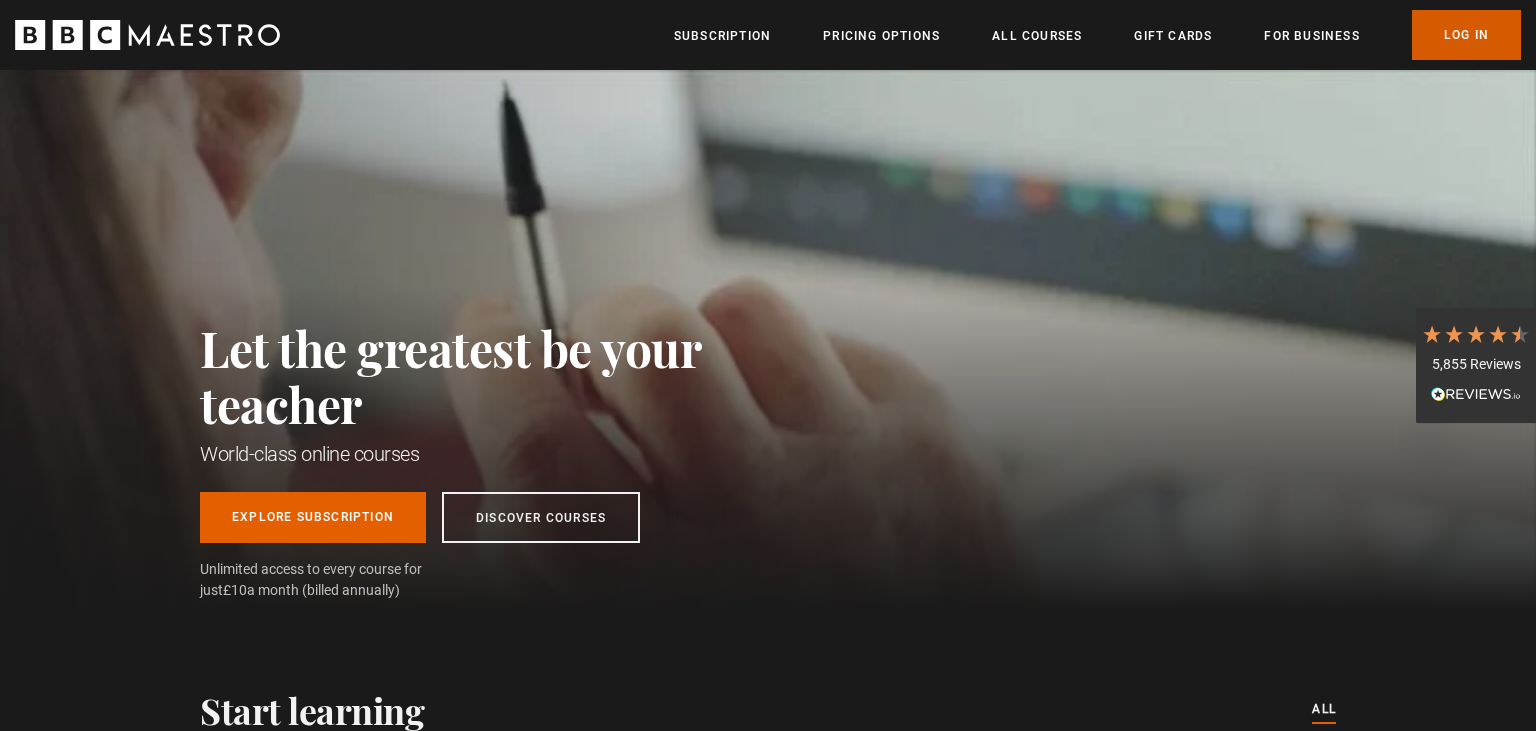 click on "Log In" at bounding box center (1466, 35) 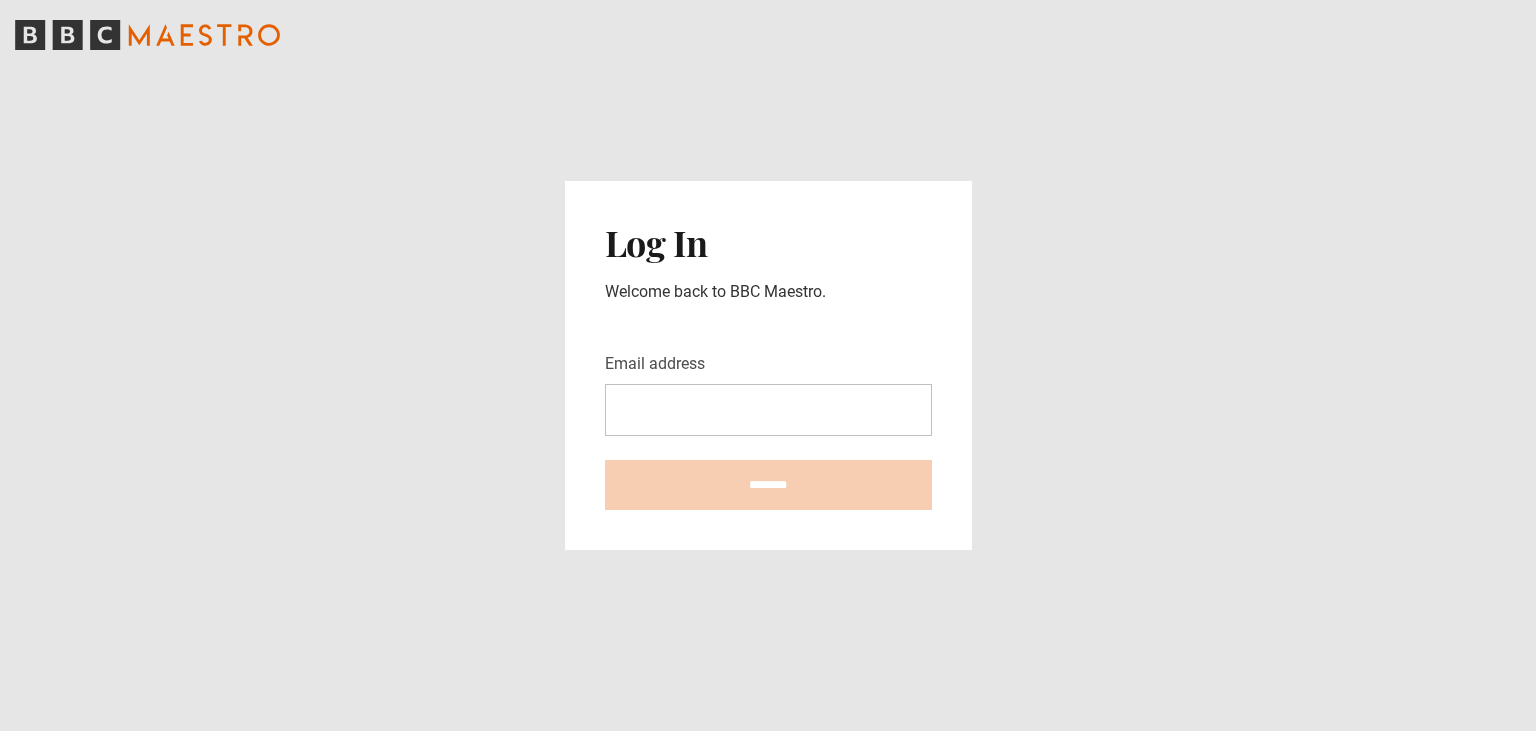 scroll, scrollTop: 0, scrollLeft: 0, axis: both 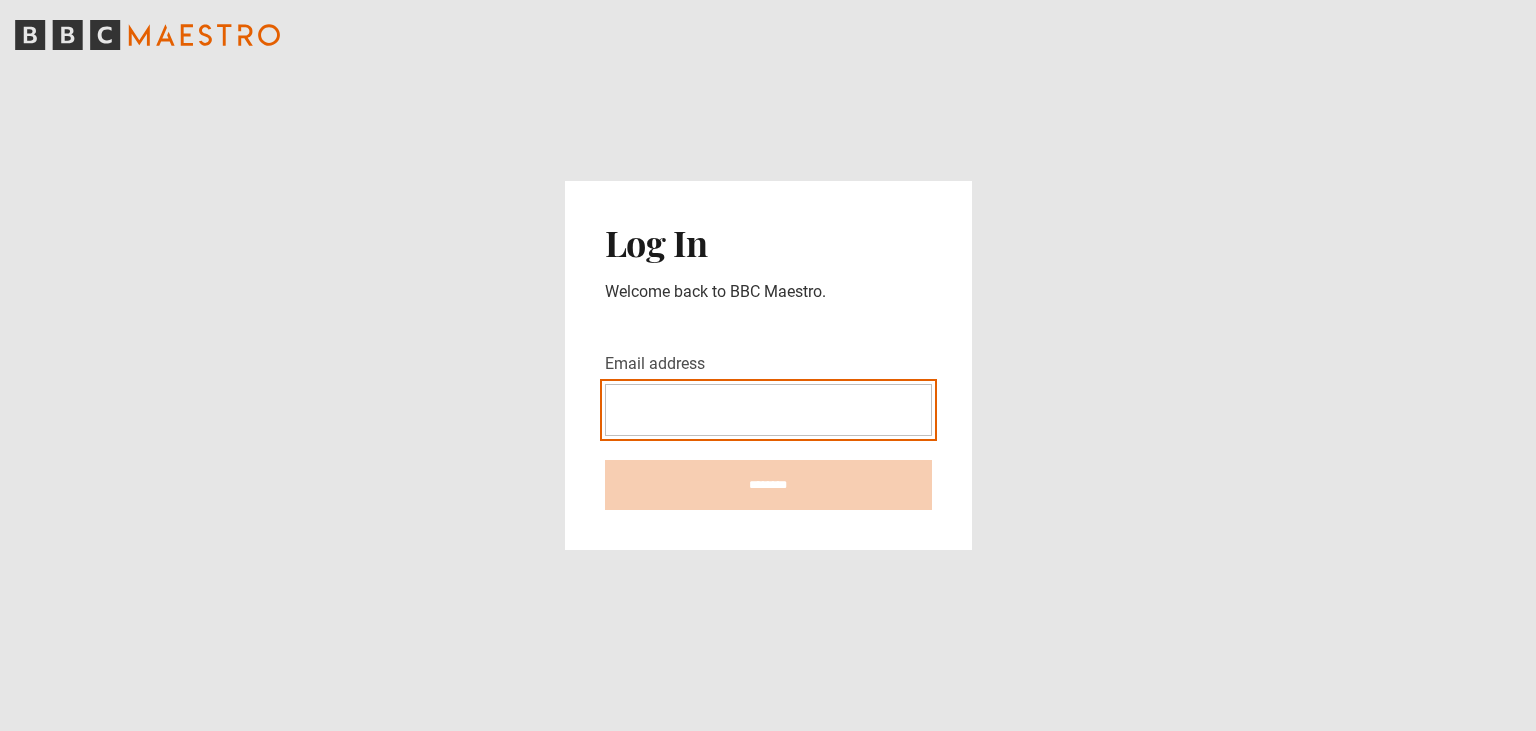 click on "Email address" at bounding box center (768, 410) 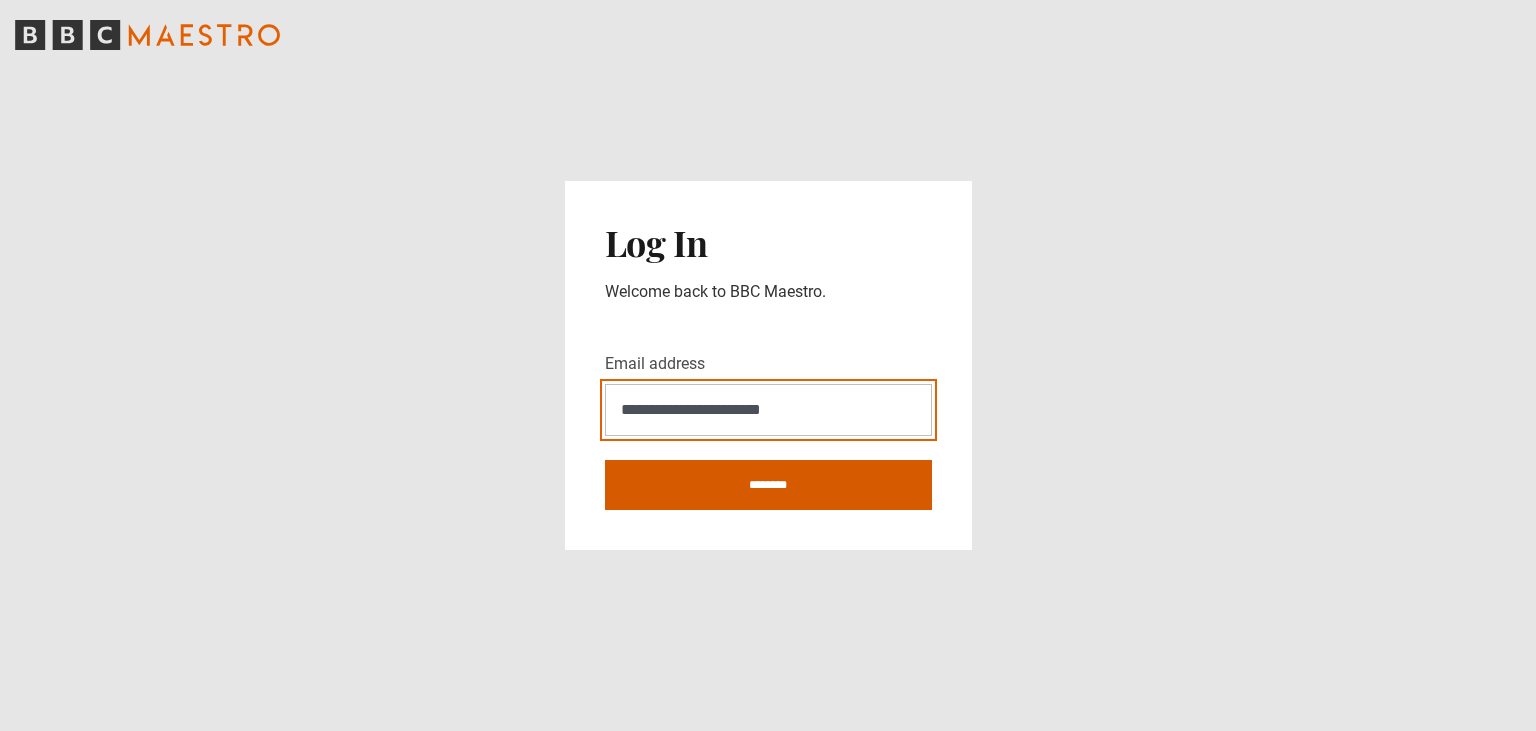 type on "**********" 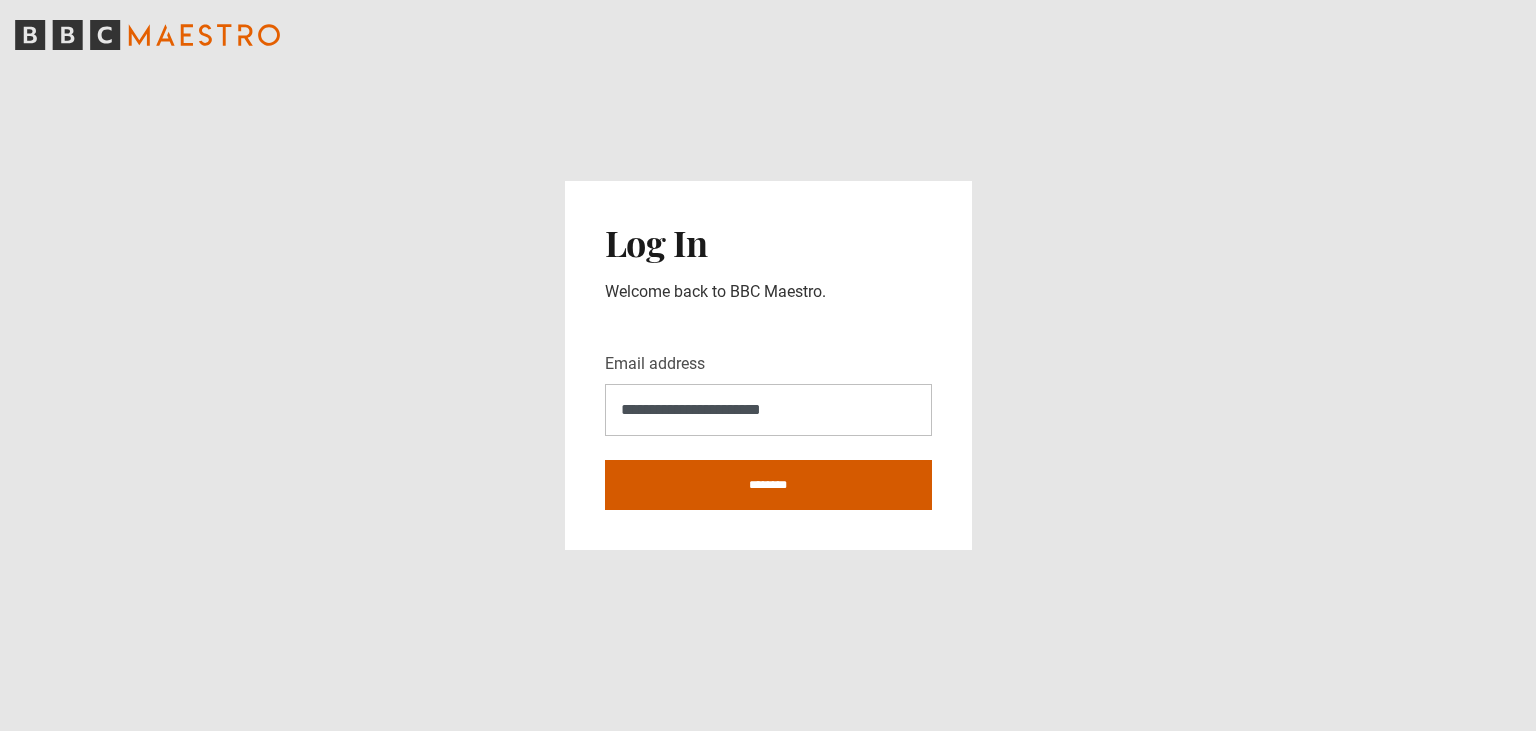 click on "********" at bounding box center (768, 485) 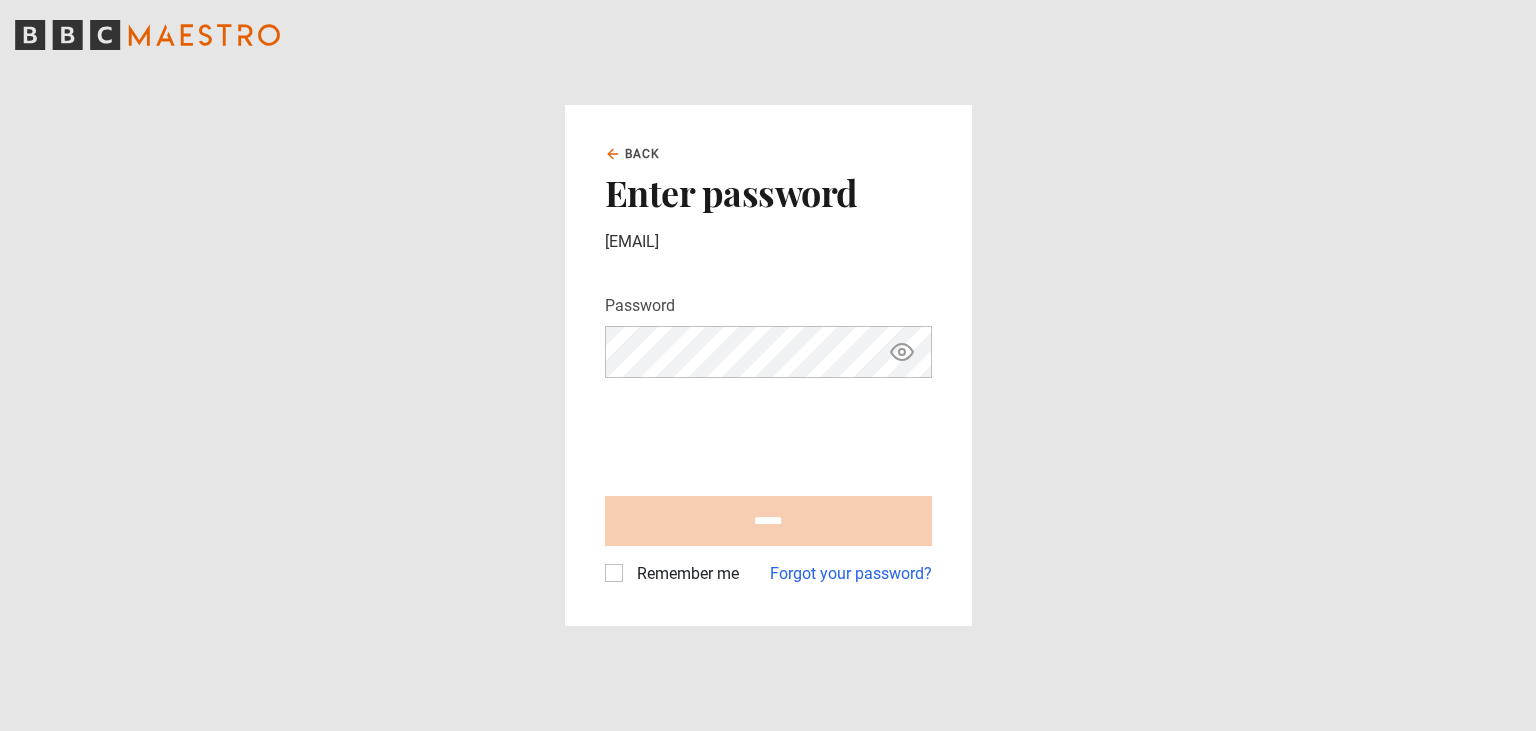scroll, scrollTop: 0, scrollLeft: 0, axis: both 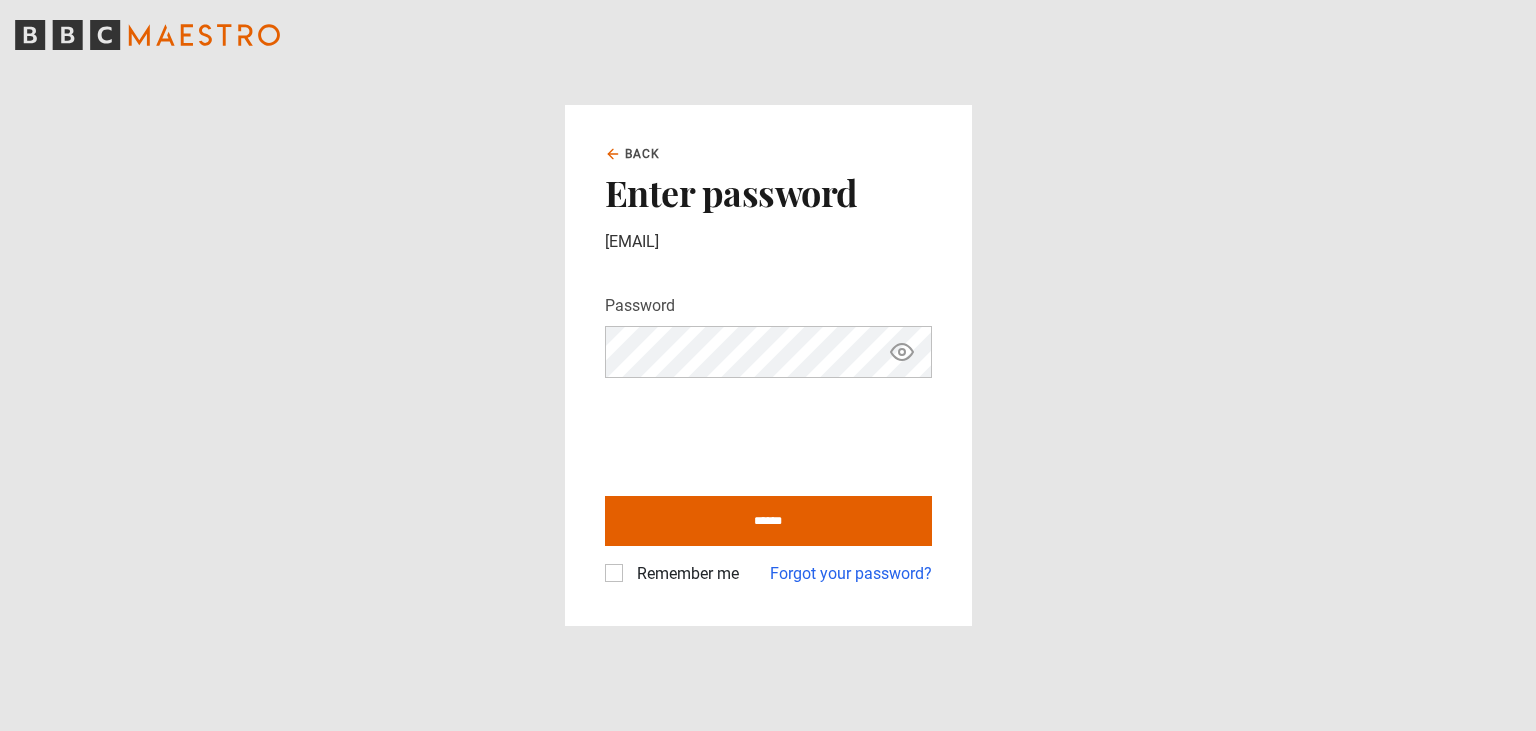 click 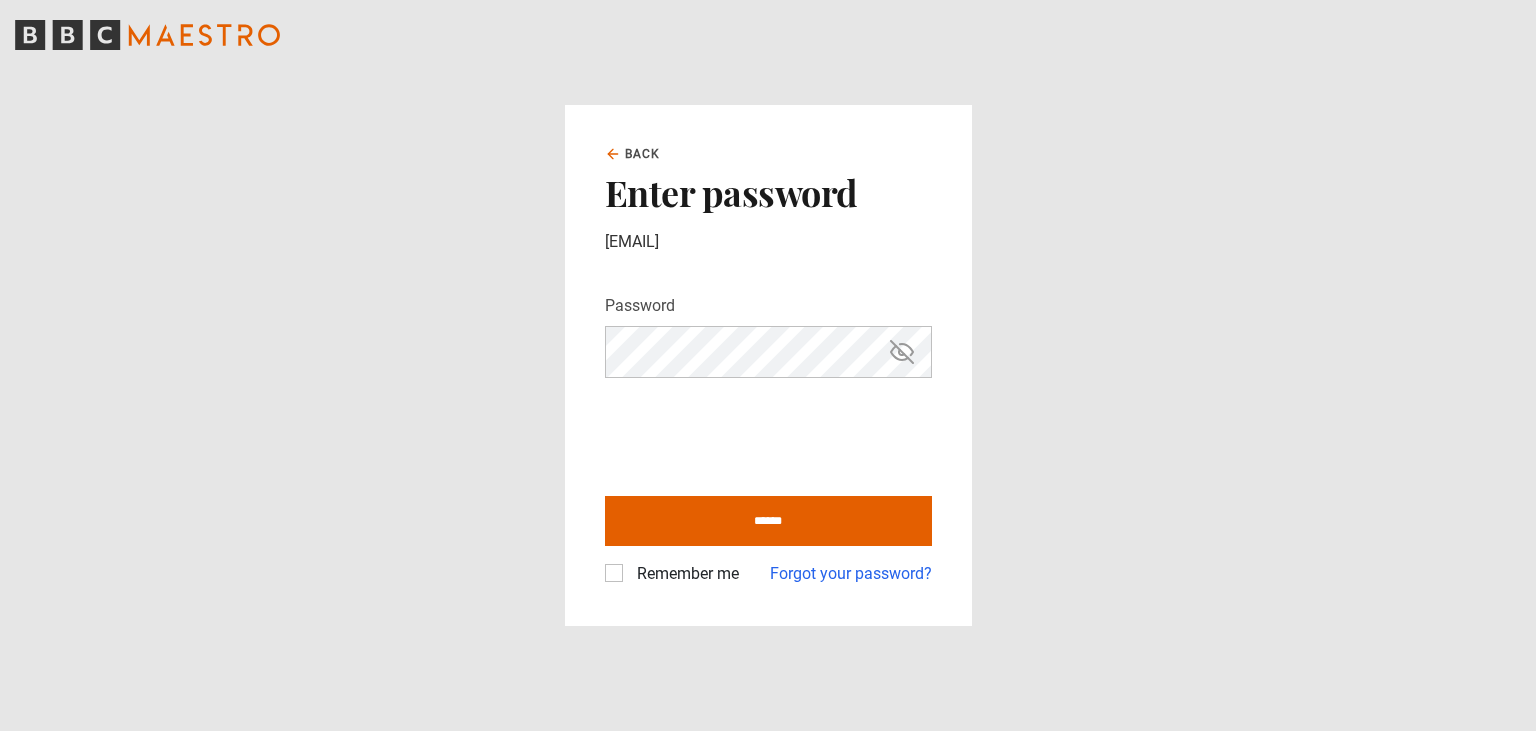 click 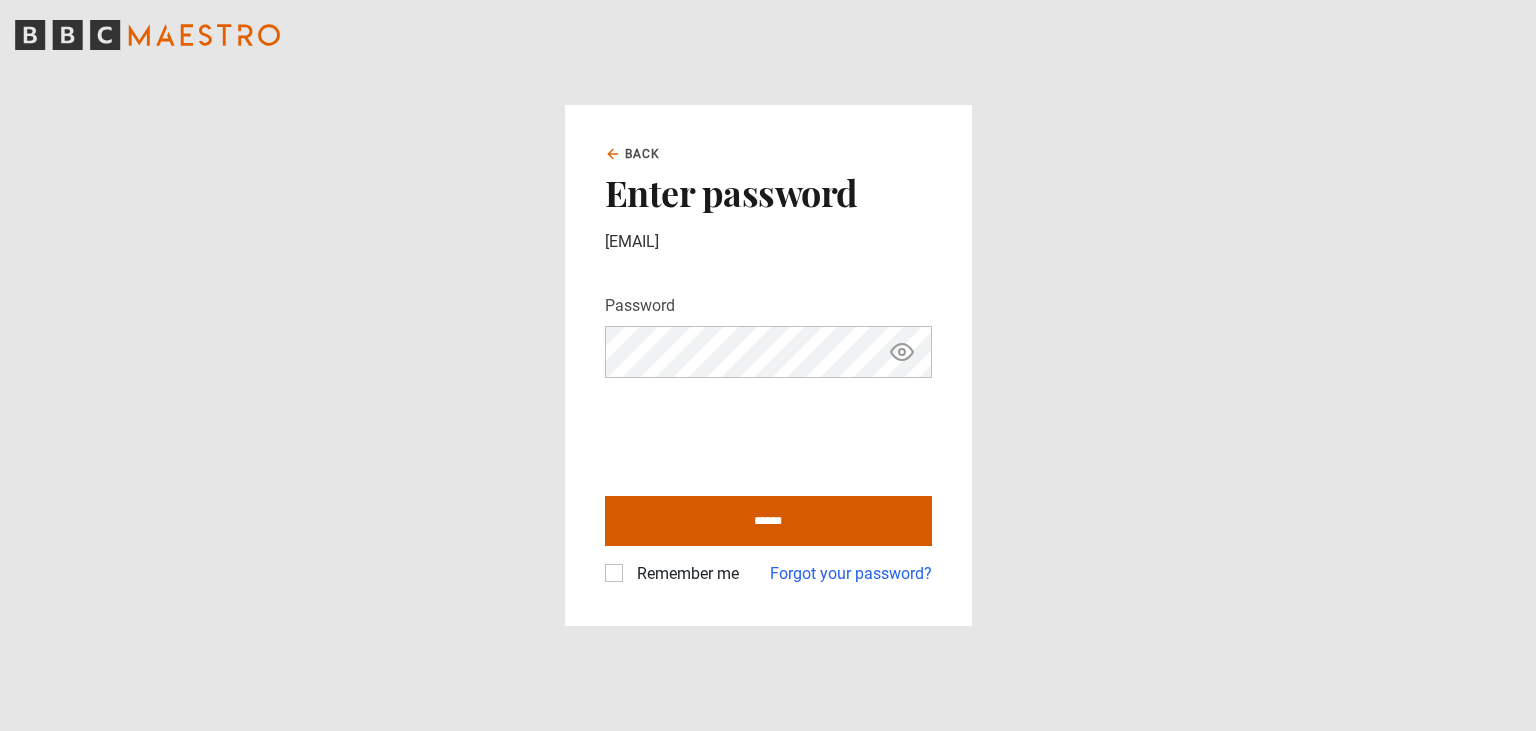 click on "******" at bounding box center [768, 521] 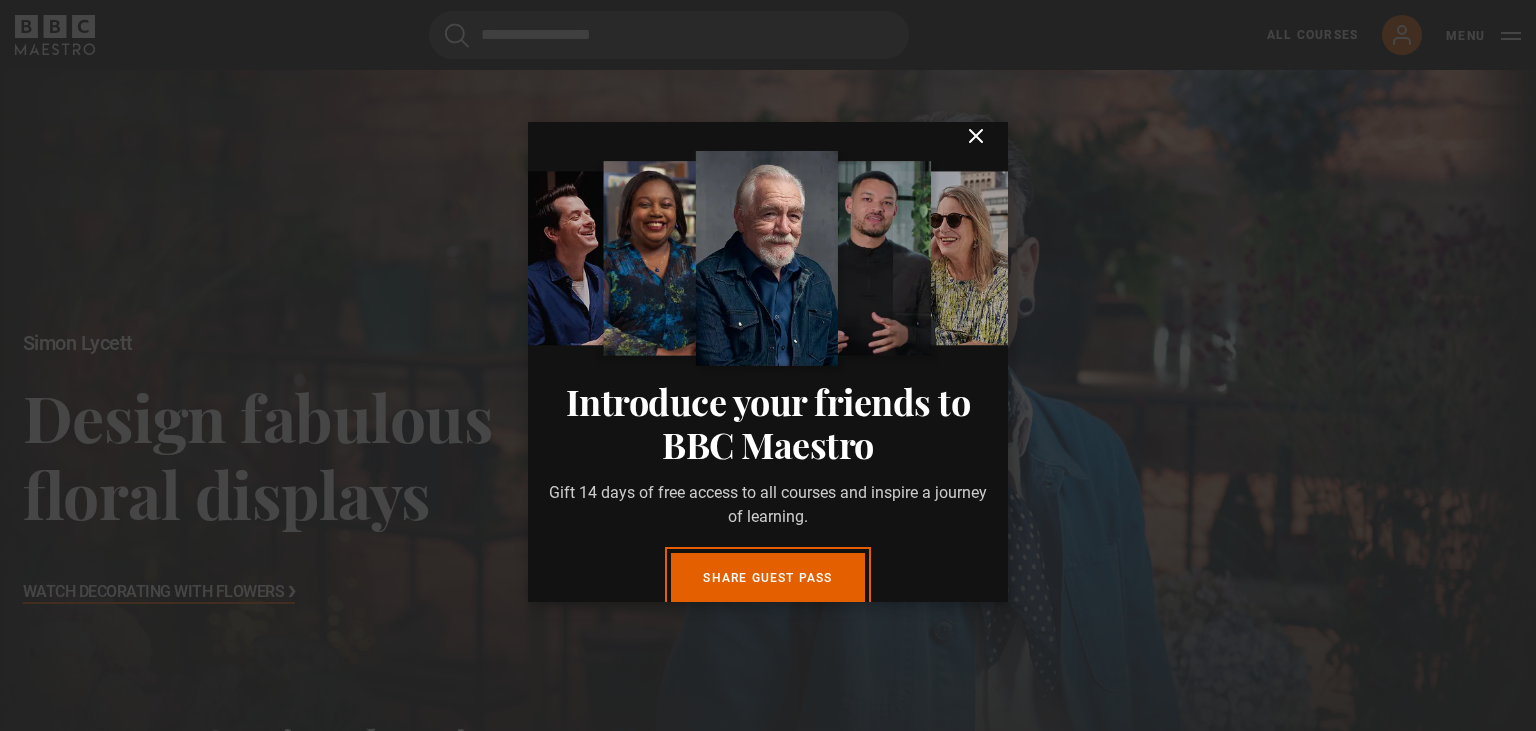 scroll, scrollTop: 0, scrollLeft: 0, axis: both 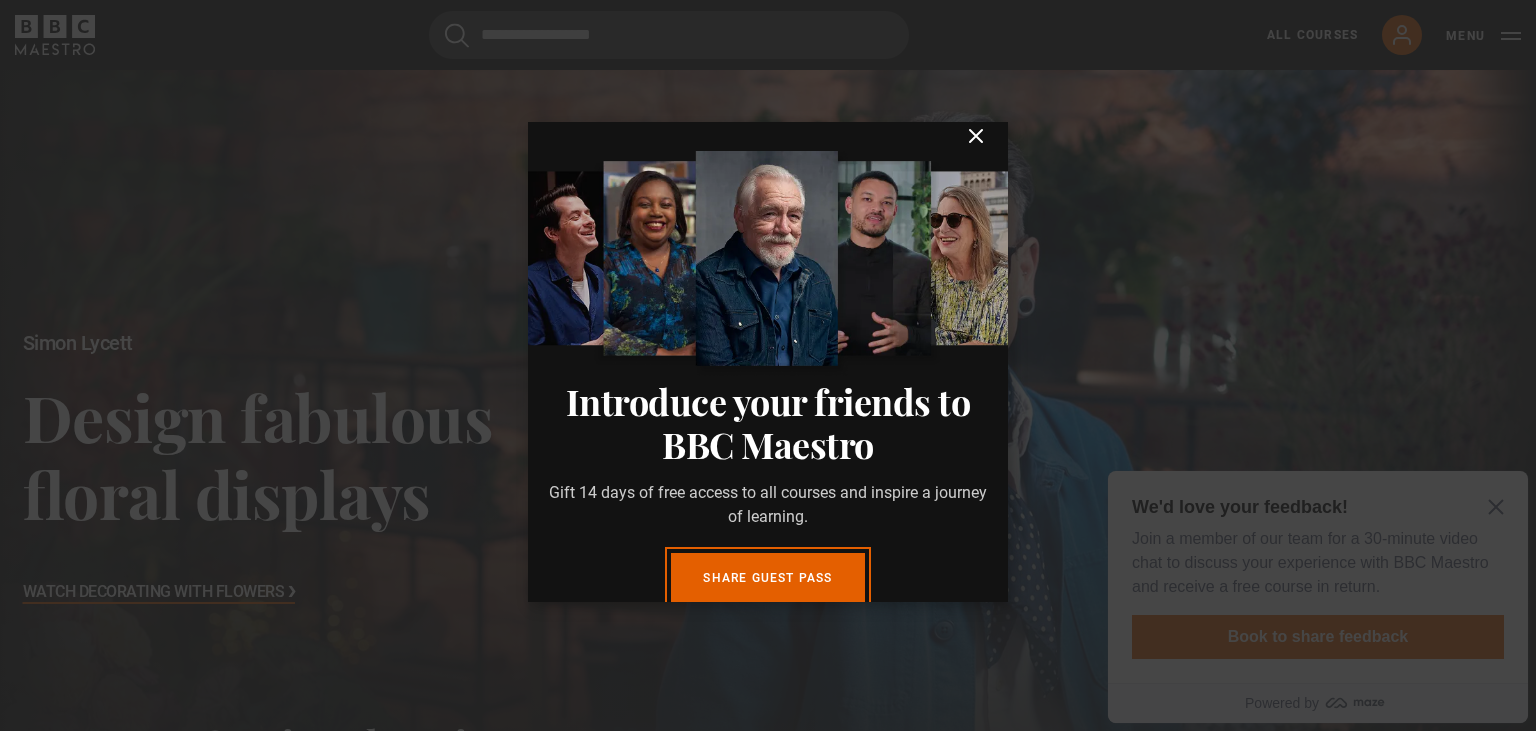 click 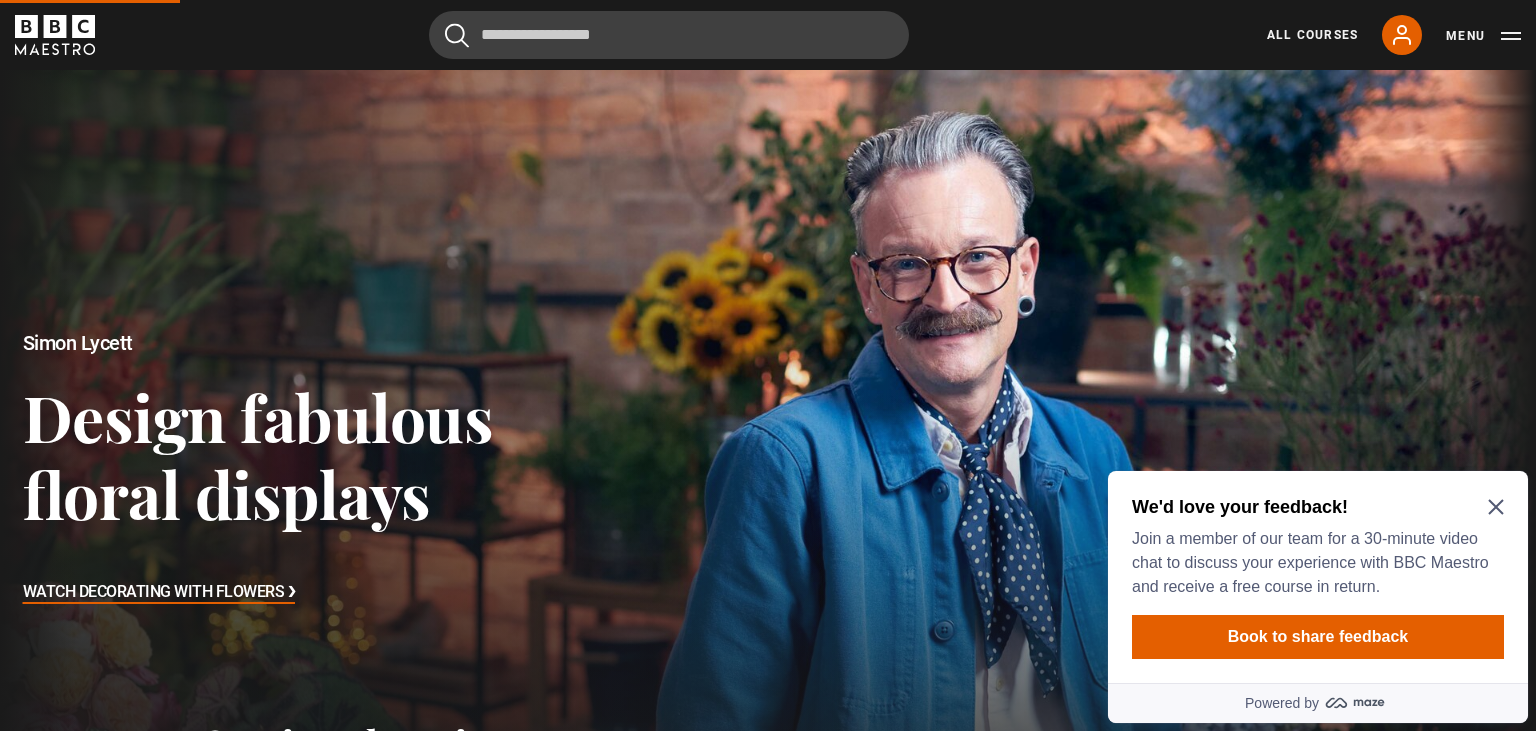click on "We'd love your feedback! Join a member of our team for a 30-minute video chat to discuss your experience with BBC Maestro and receive a free course in return." at bounding box center [1318, 547] 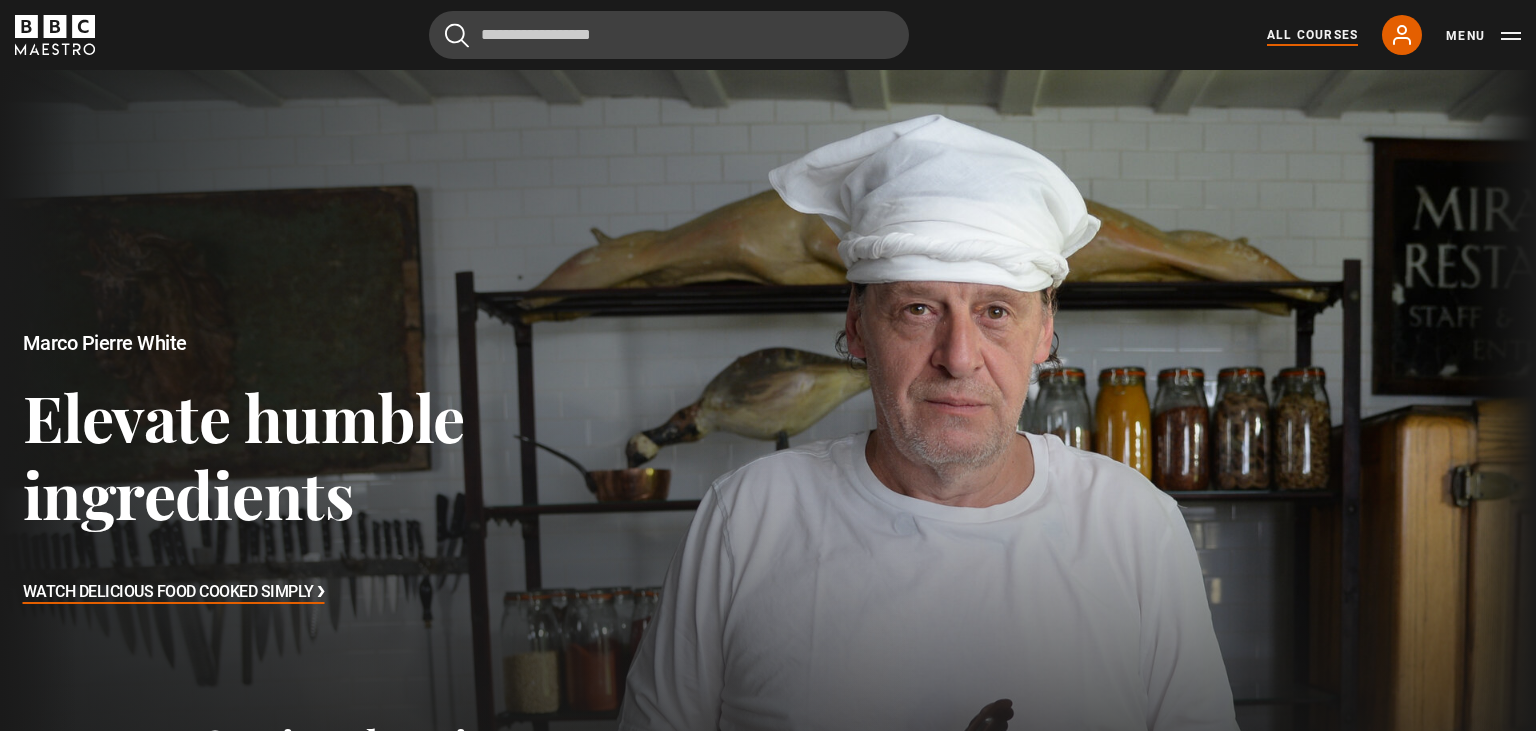 click on "All Courses" at bounding box center [1312, 35] 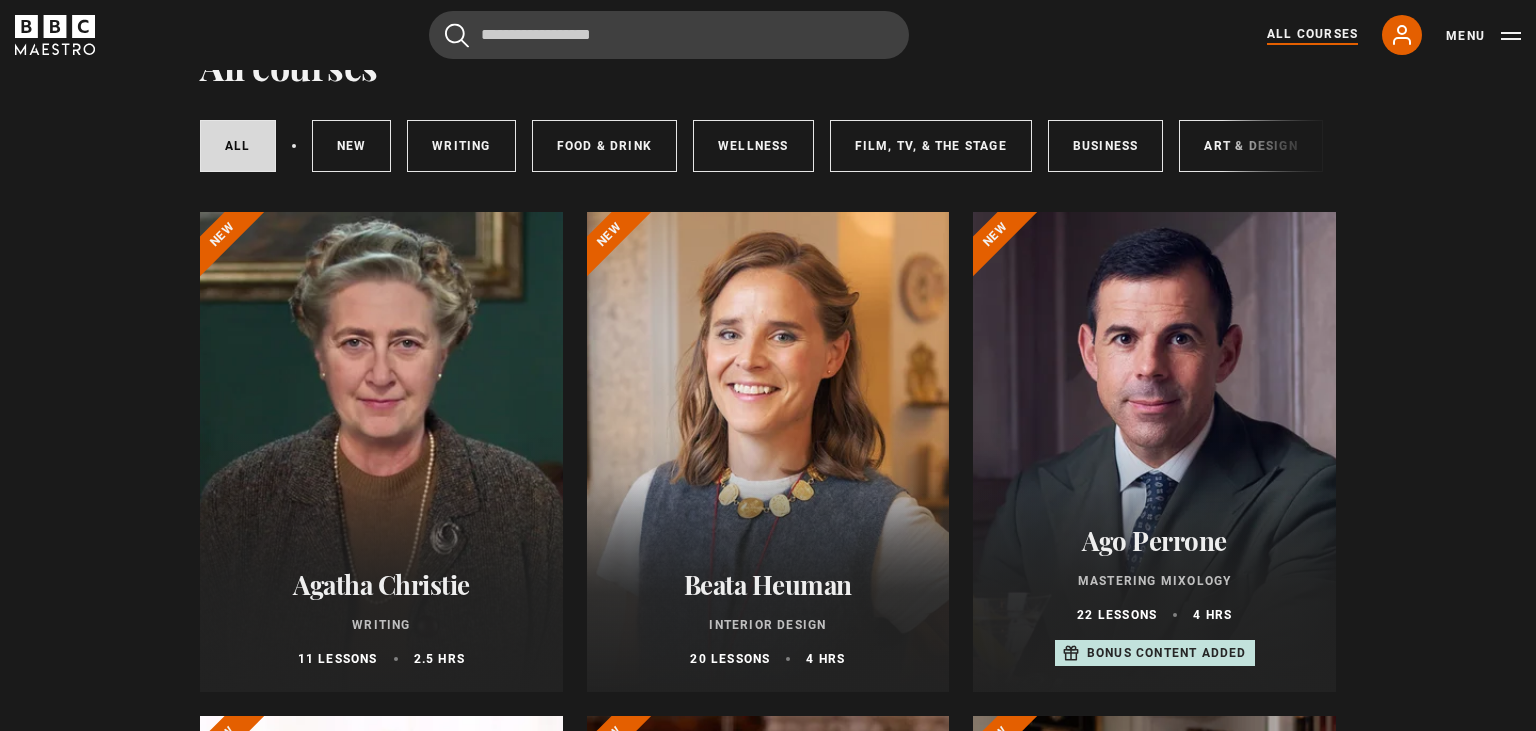 scroll, scrollTop: 105, scrollLeft: 0, axis: vertical 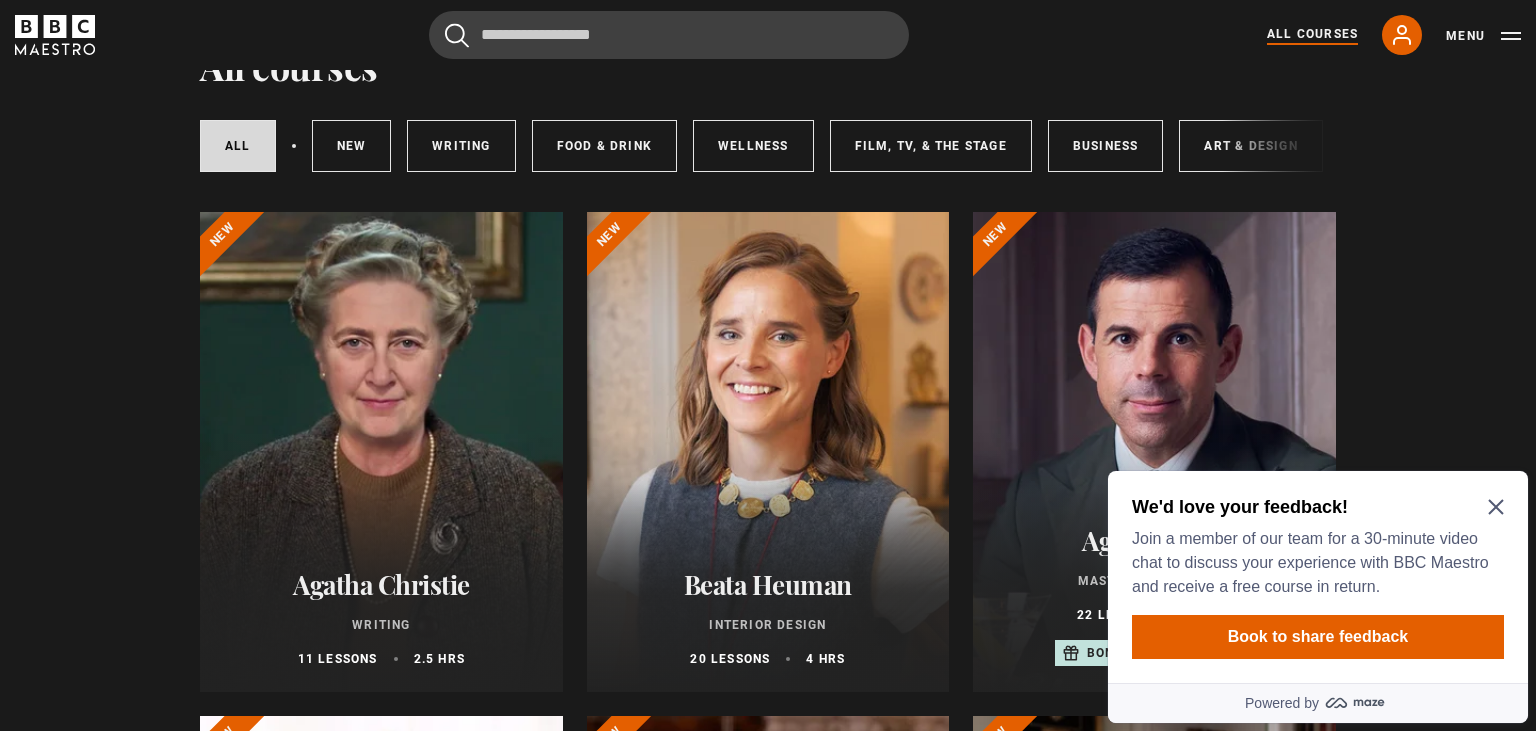 click 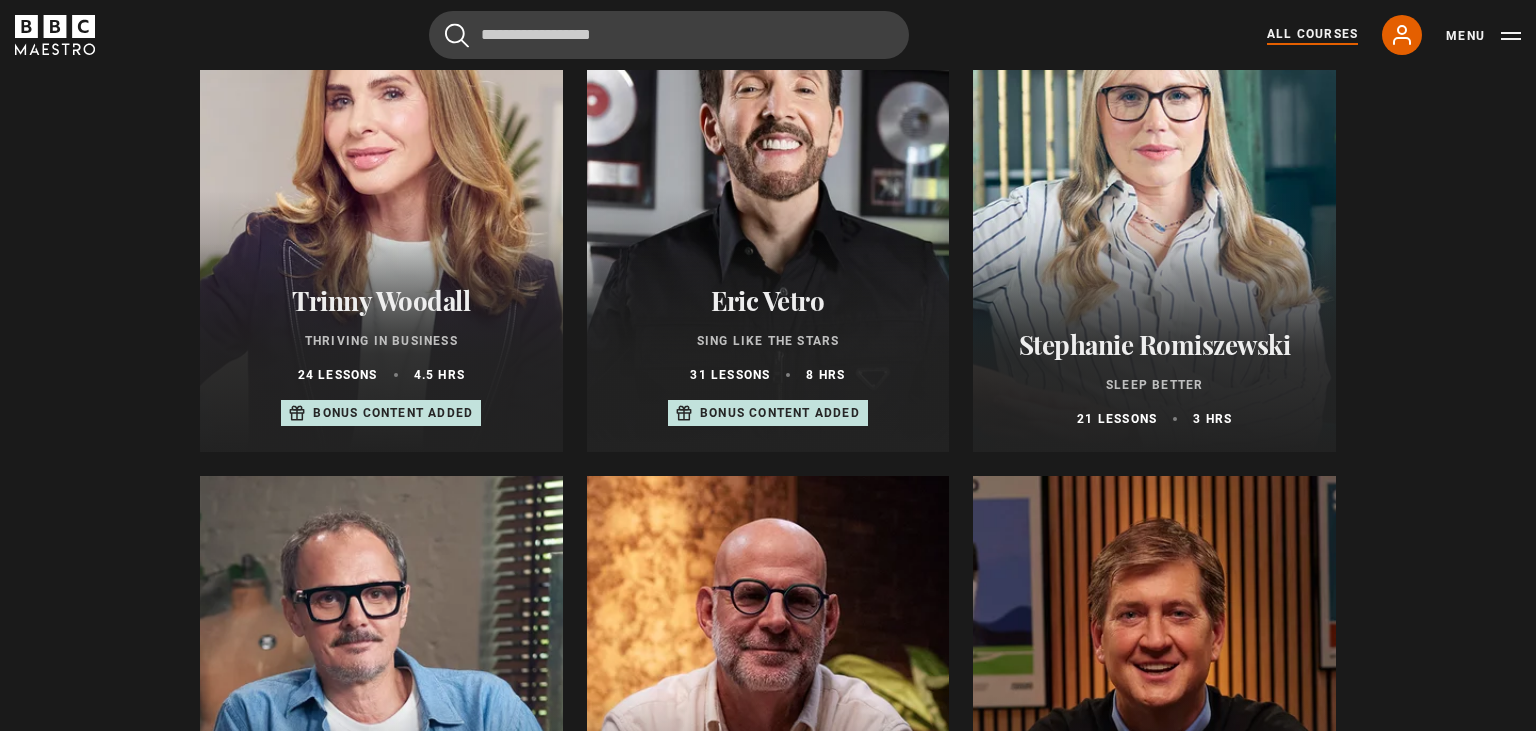 scroll, scrollTop: 1276, scrollLeft: 0, axis: vertical 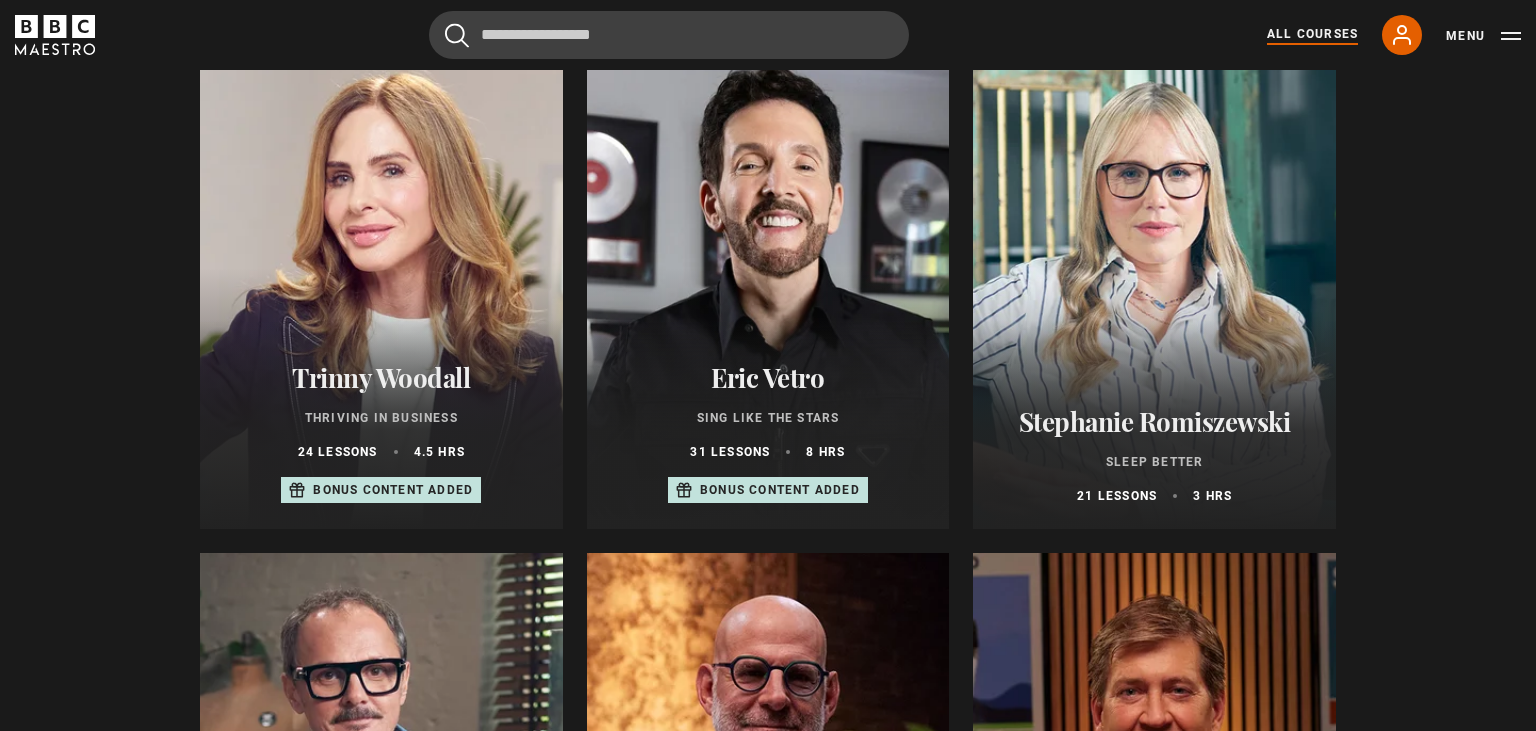 click at bounding box center [768, 289] 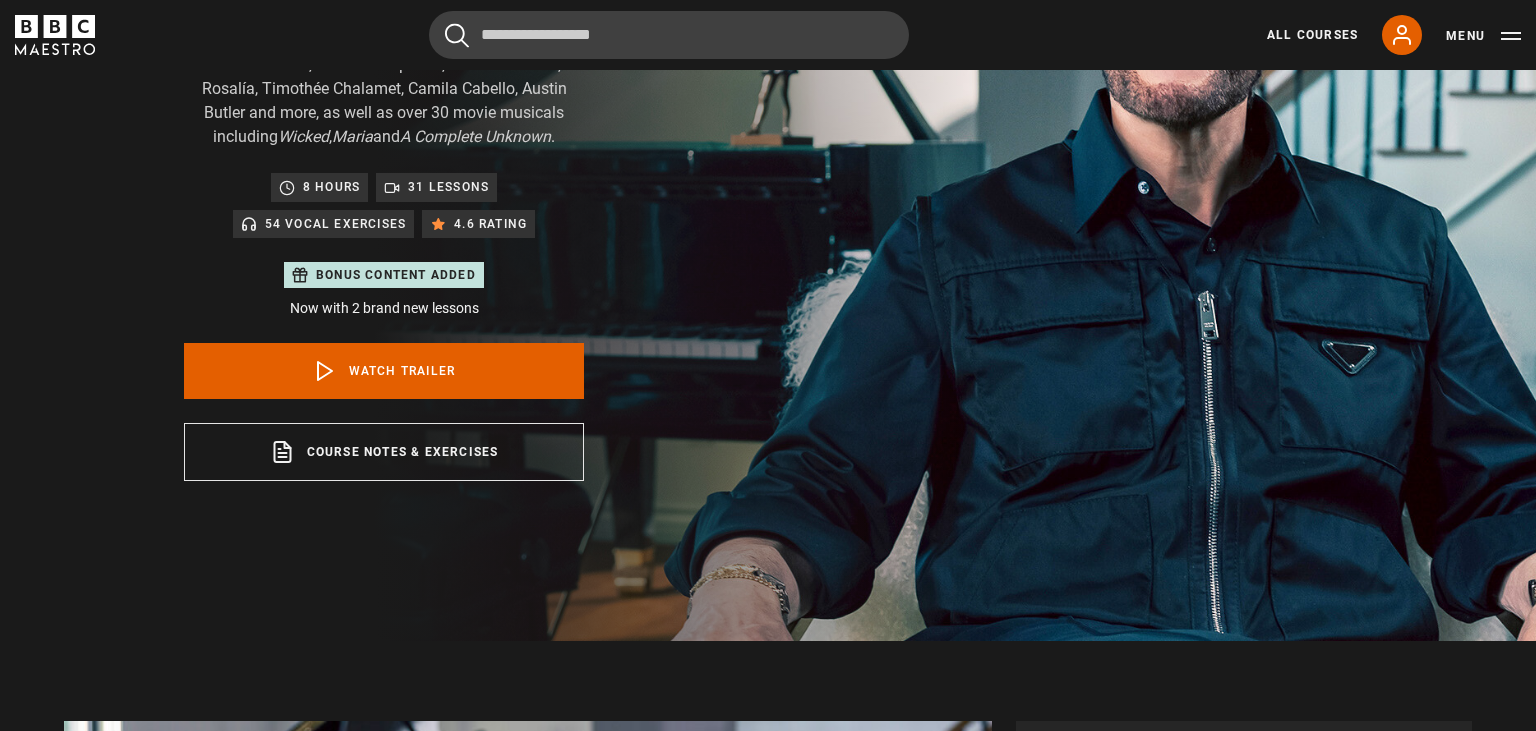 scroll, scrollTop: 422, scrollLeft: 0, axis: vertical 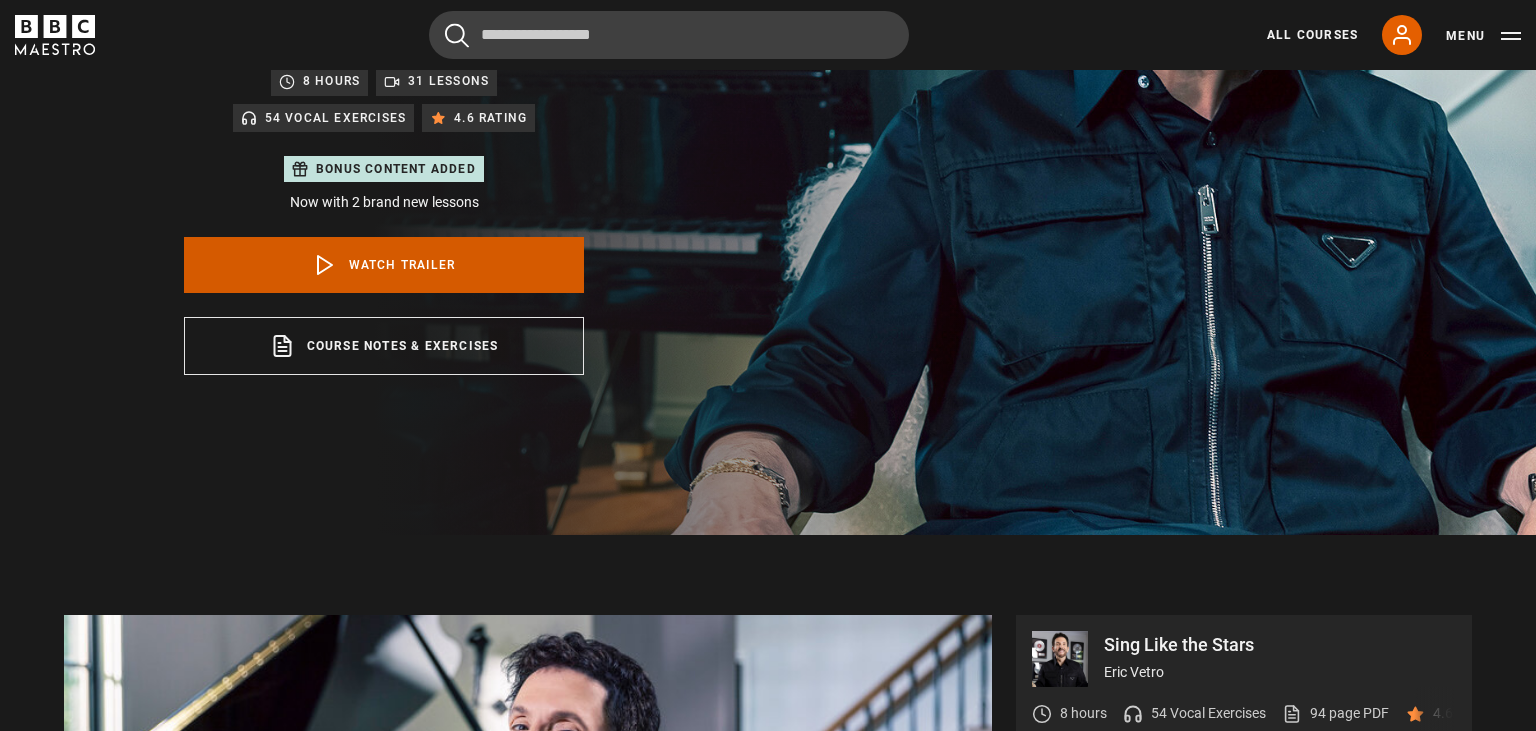 click on "Watch Trailer" at bounding box center (384, 265) 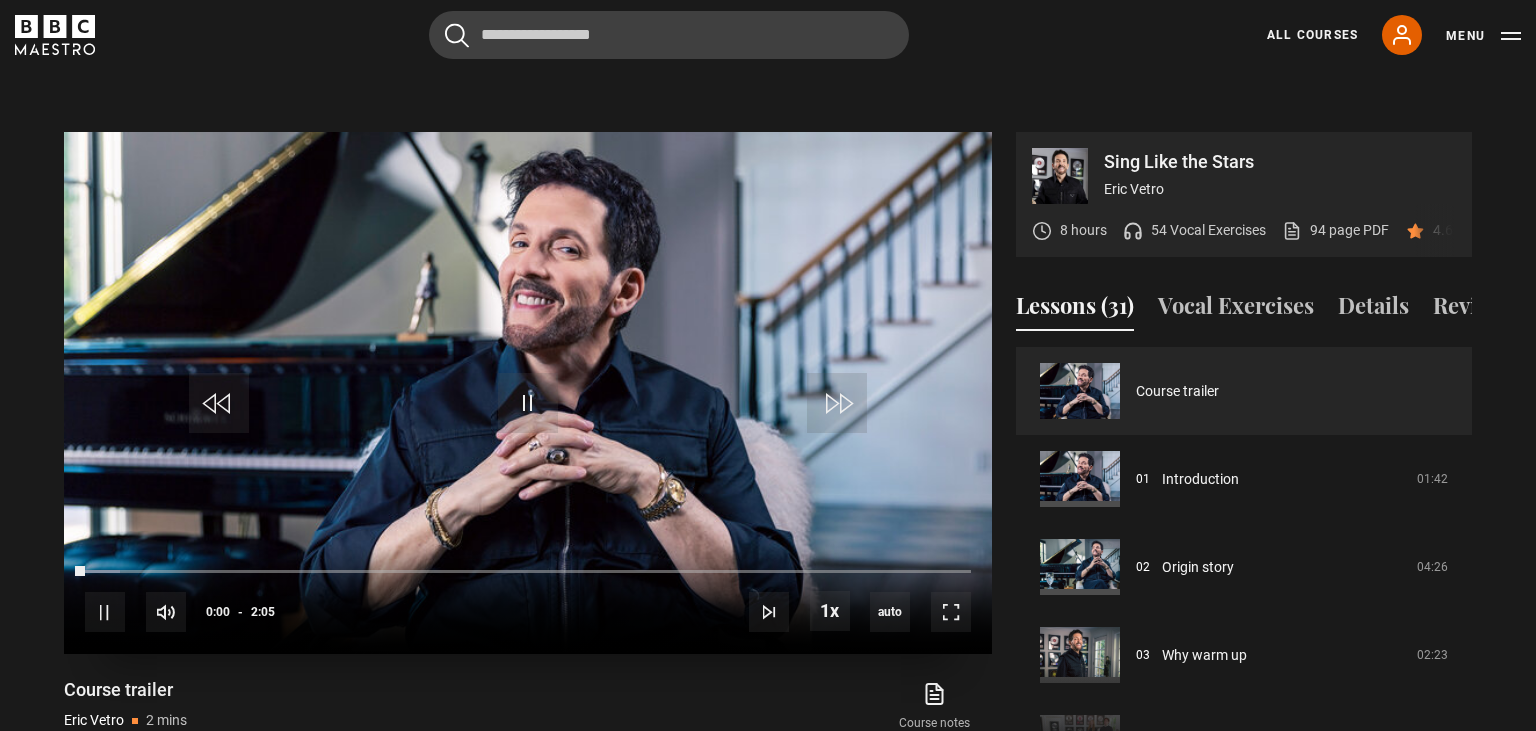 scroll, scrollTop: 956, scrollLeft: 0, axis: vertical 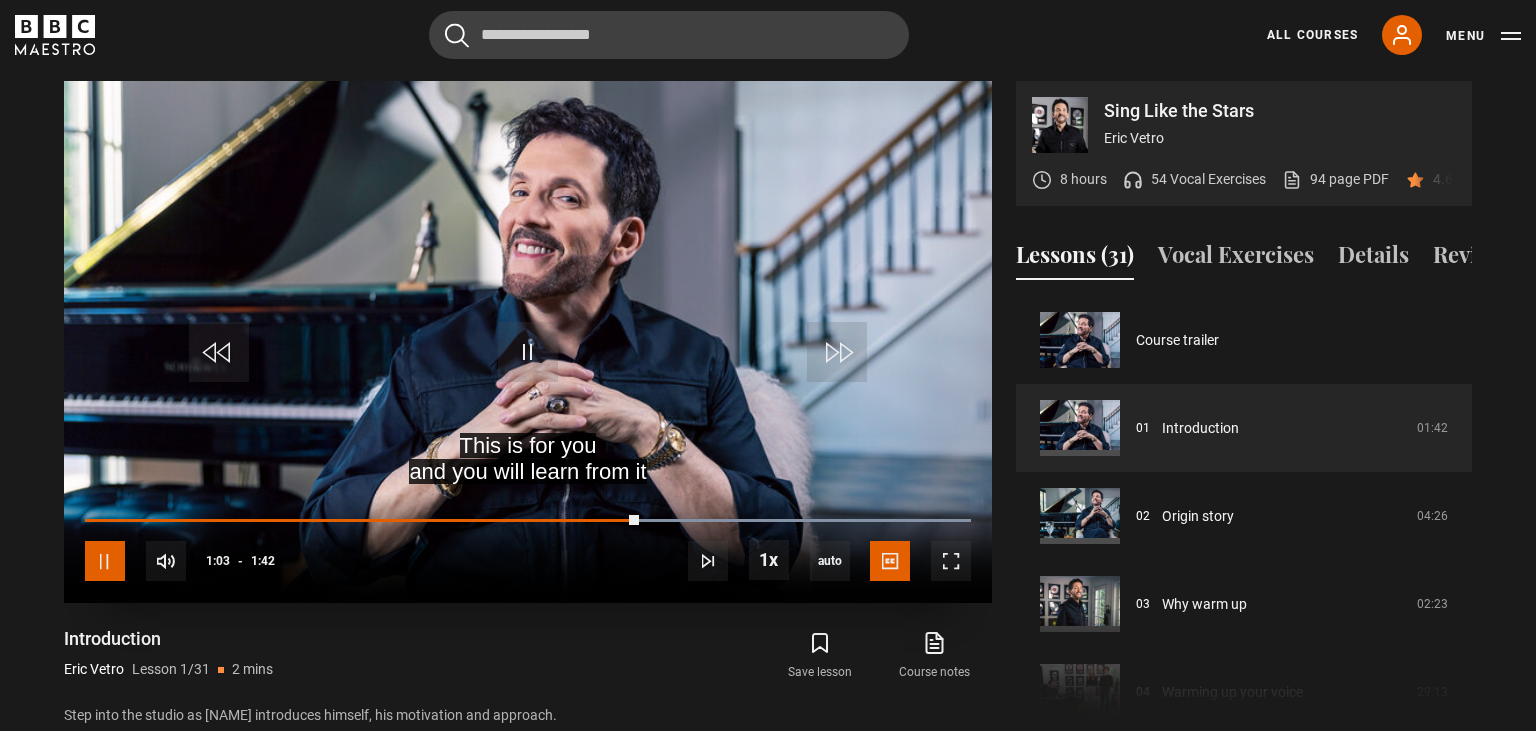 click at bounding box center [105, 561] 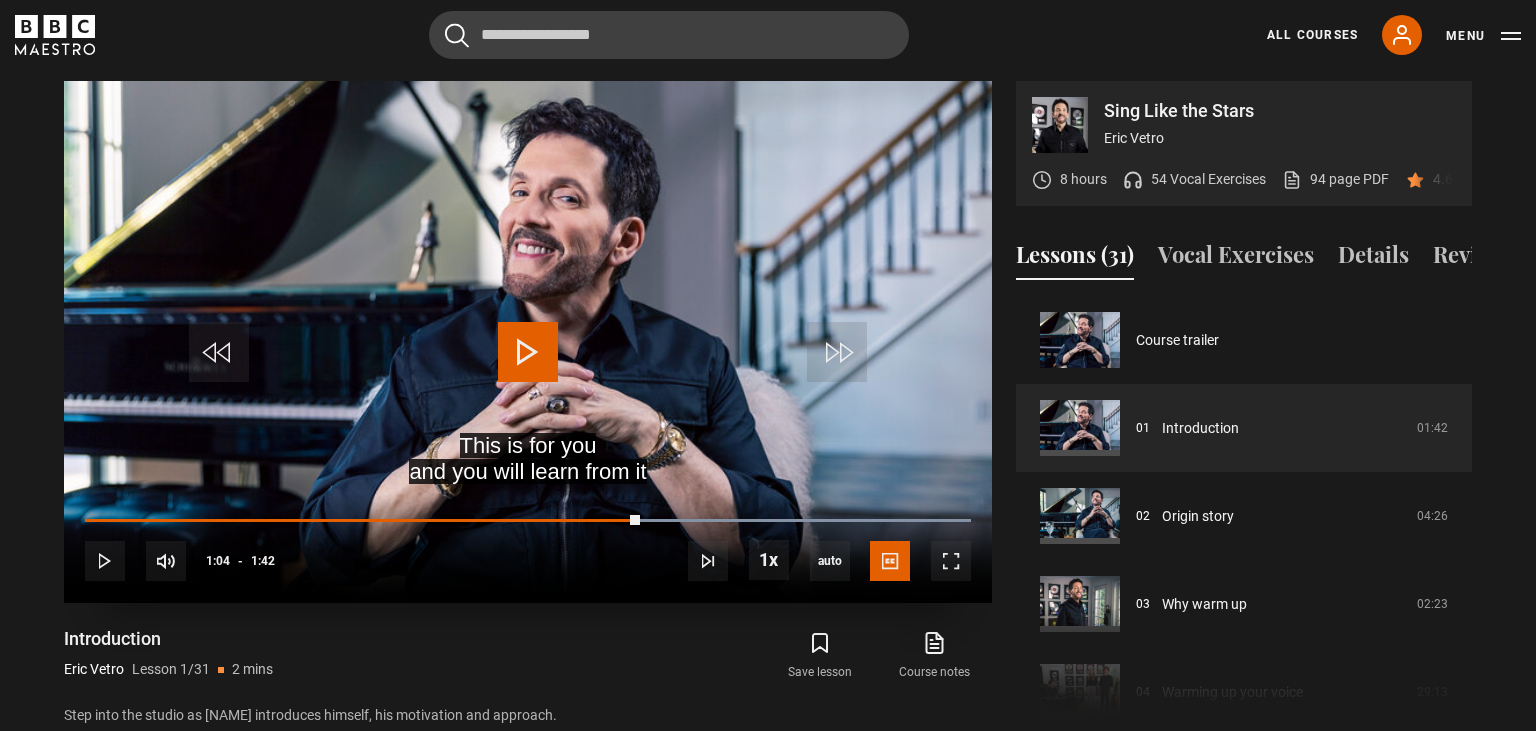 click at bounding box center [528, 352] 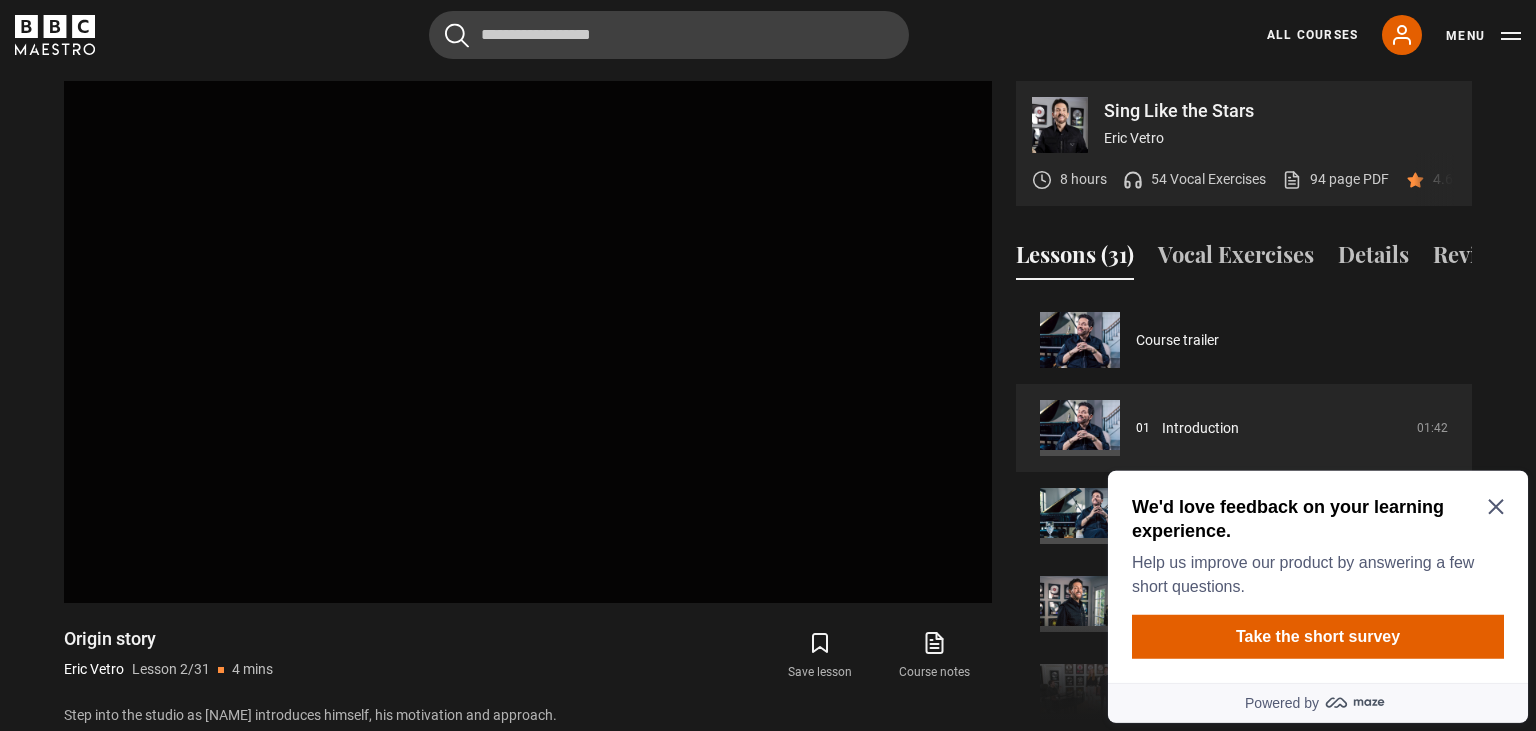 scroll, scrollTop: 0, scrollLeft: 0, axis: both 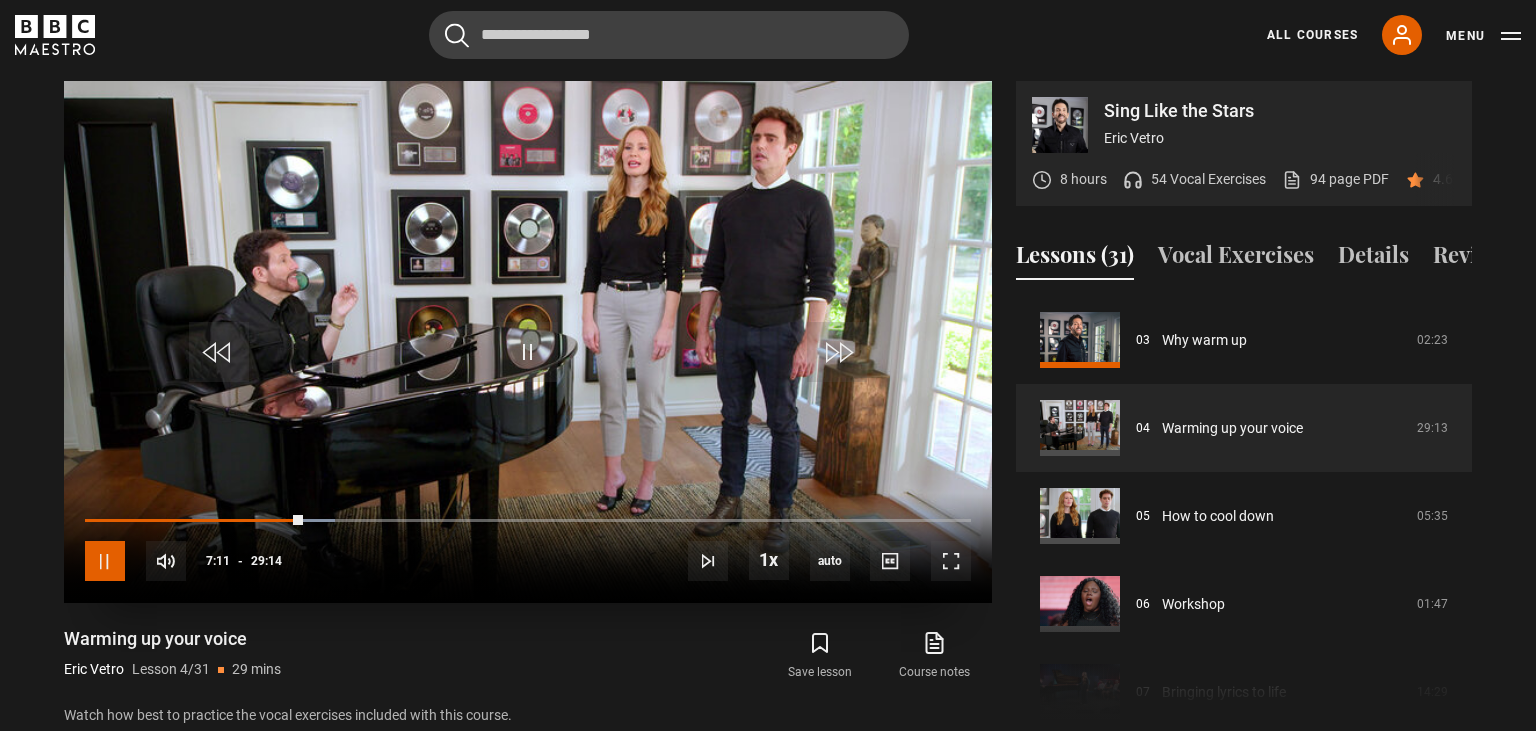 click at bounding box center (105, 561) 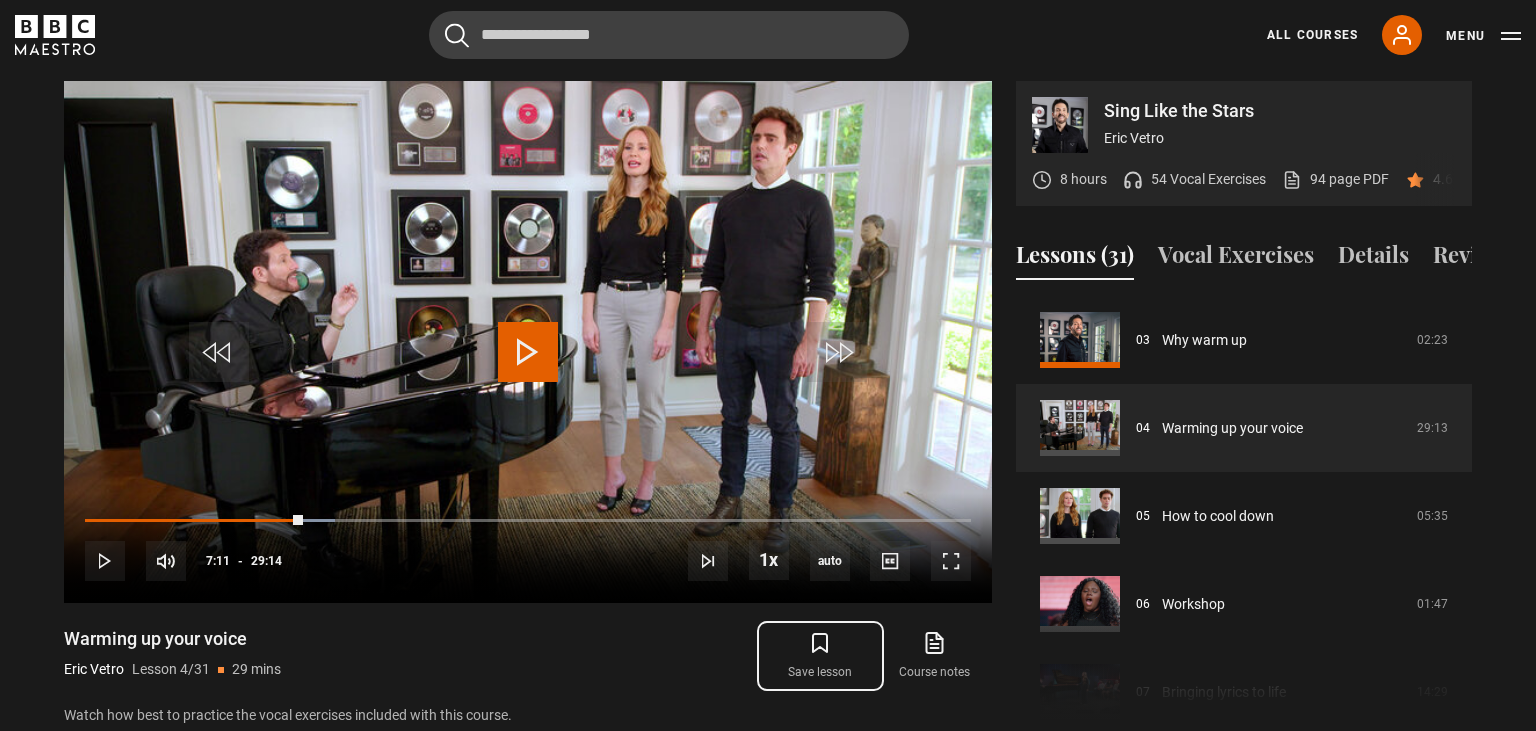 click 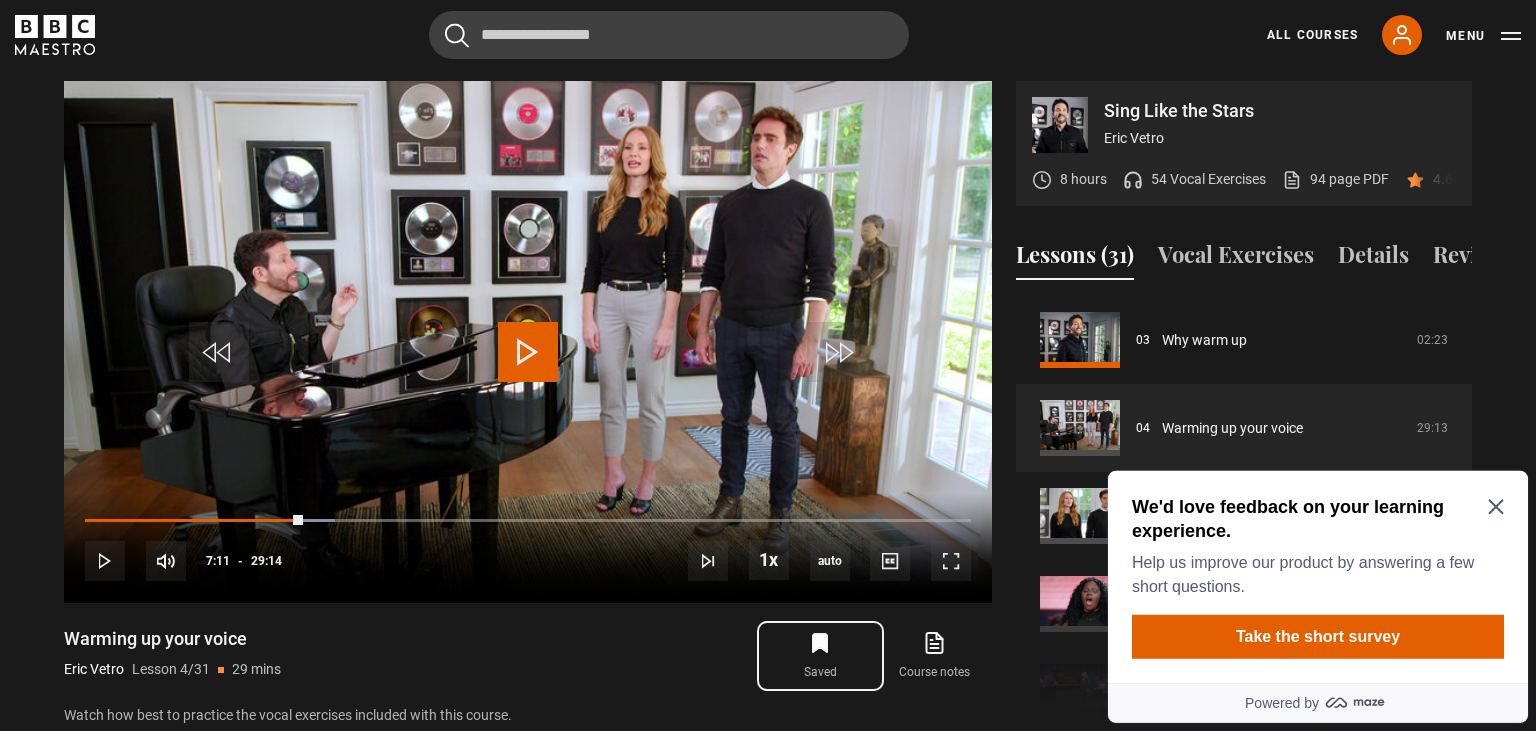 scroll, scrollTop: 0, scrollLeft: 0, axis: both 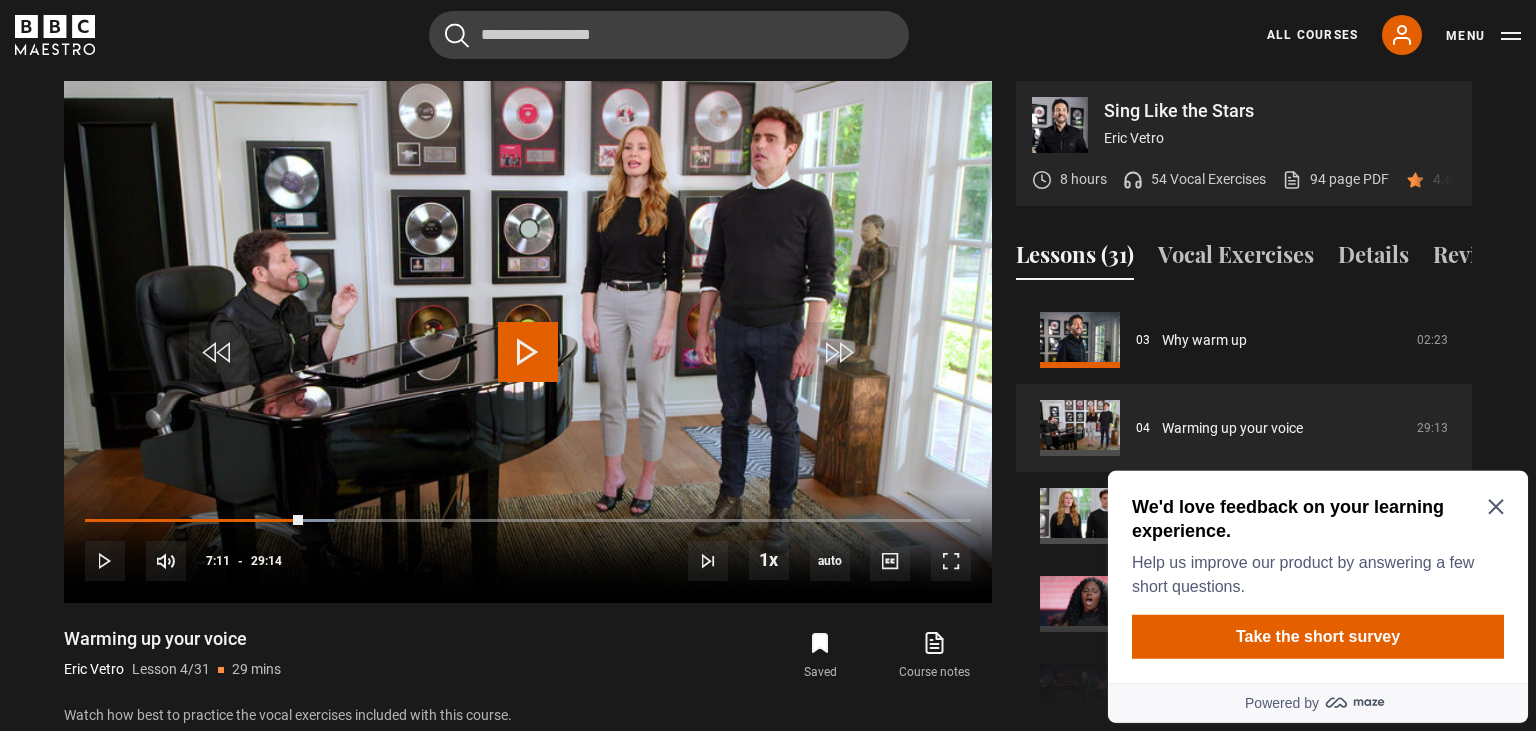 click 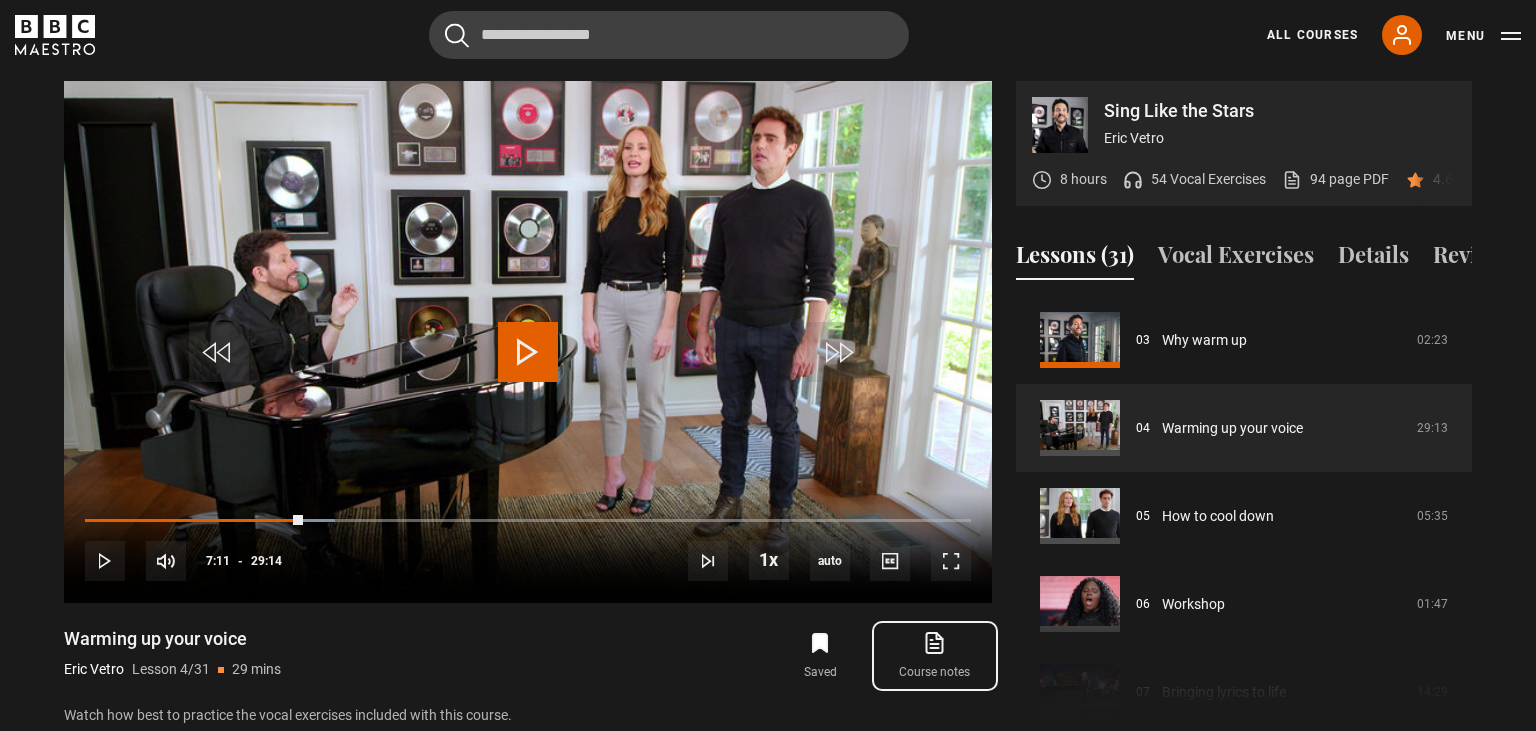 click 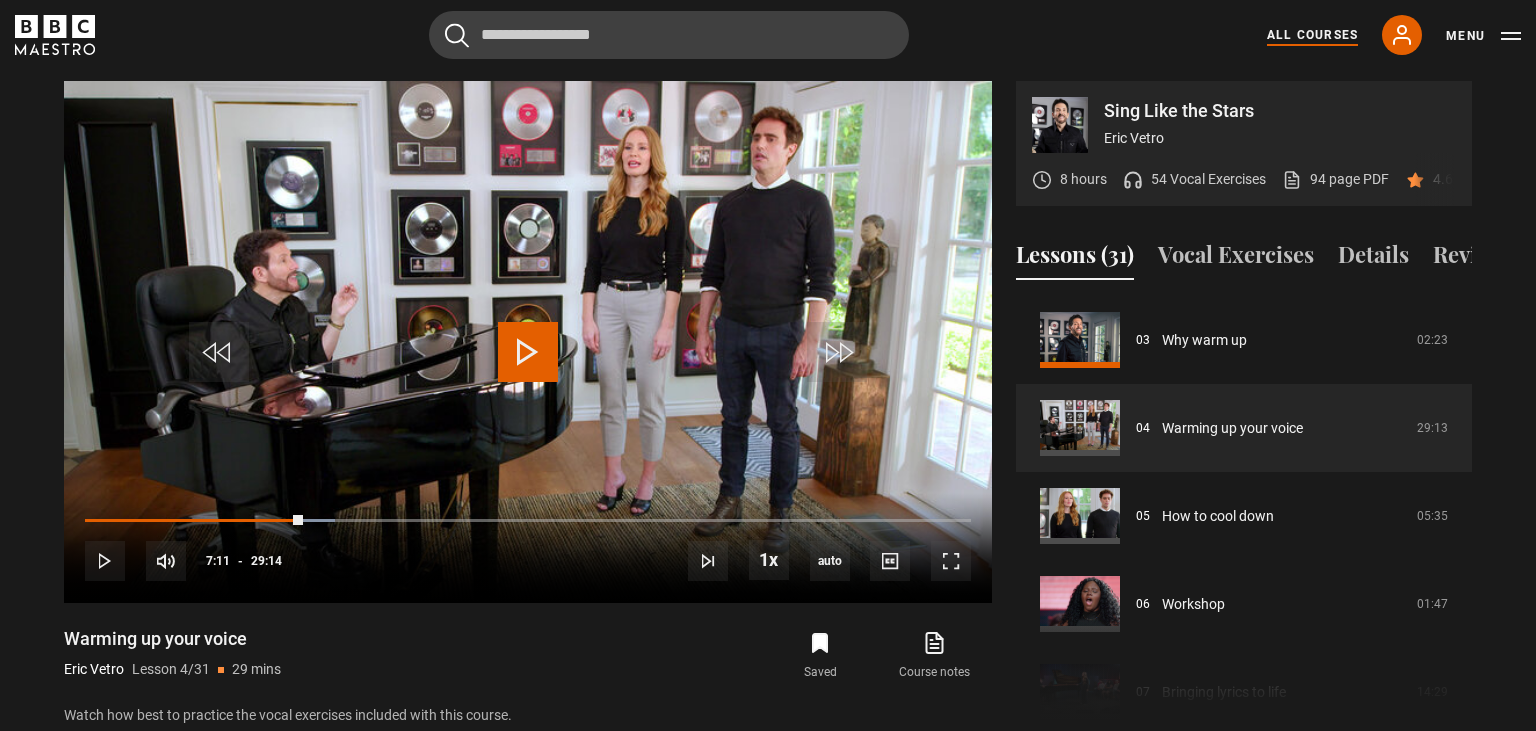 click on "All Courses" at bounding box center [1312, 35] 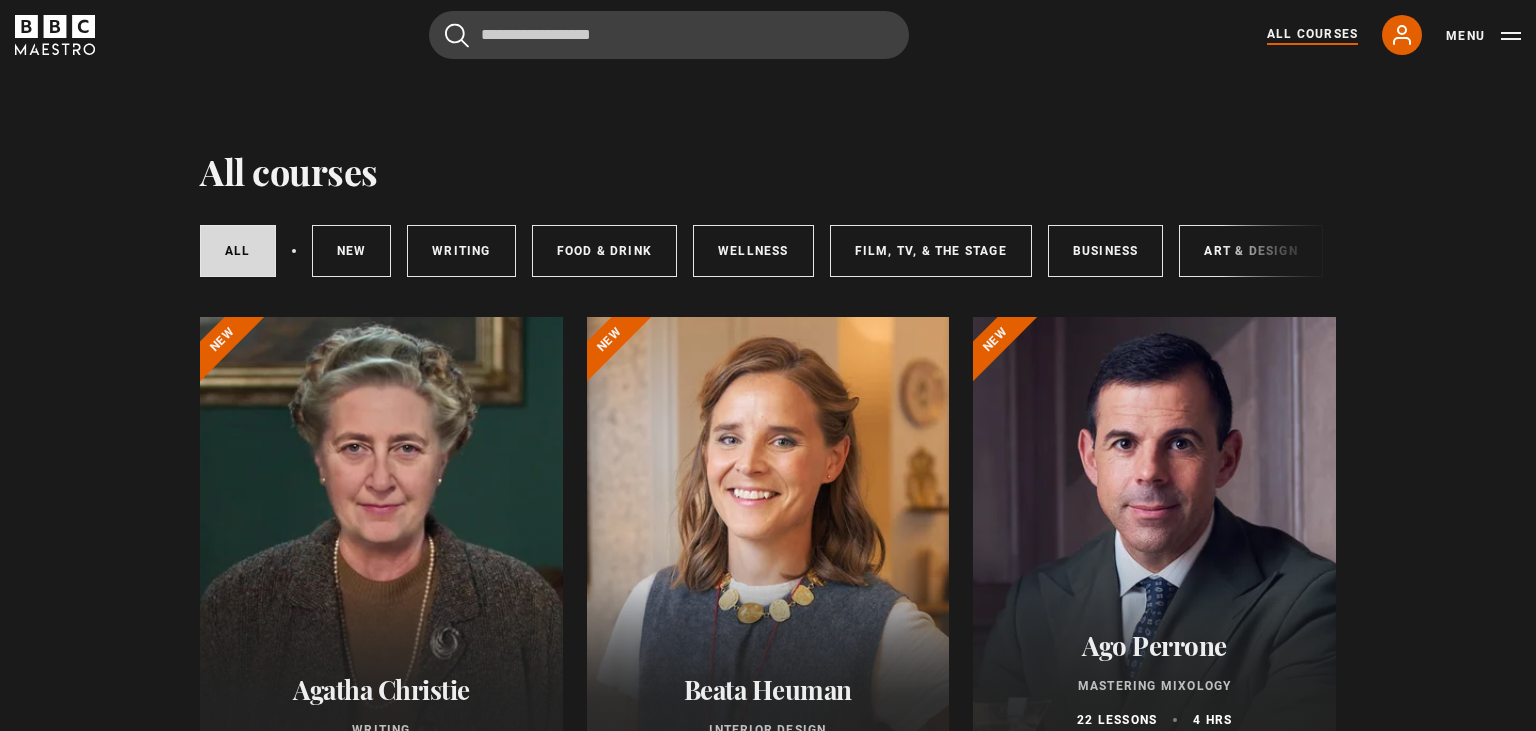 scroll, scrollTop: 0, scrollLeft: 0, axis: both 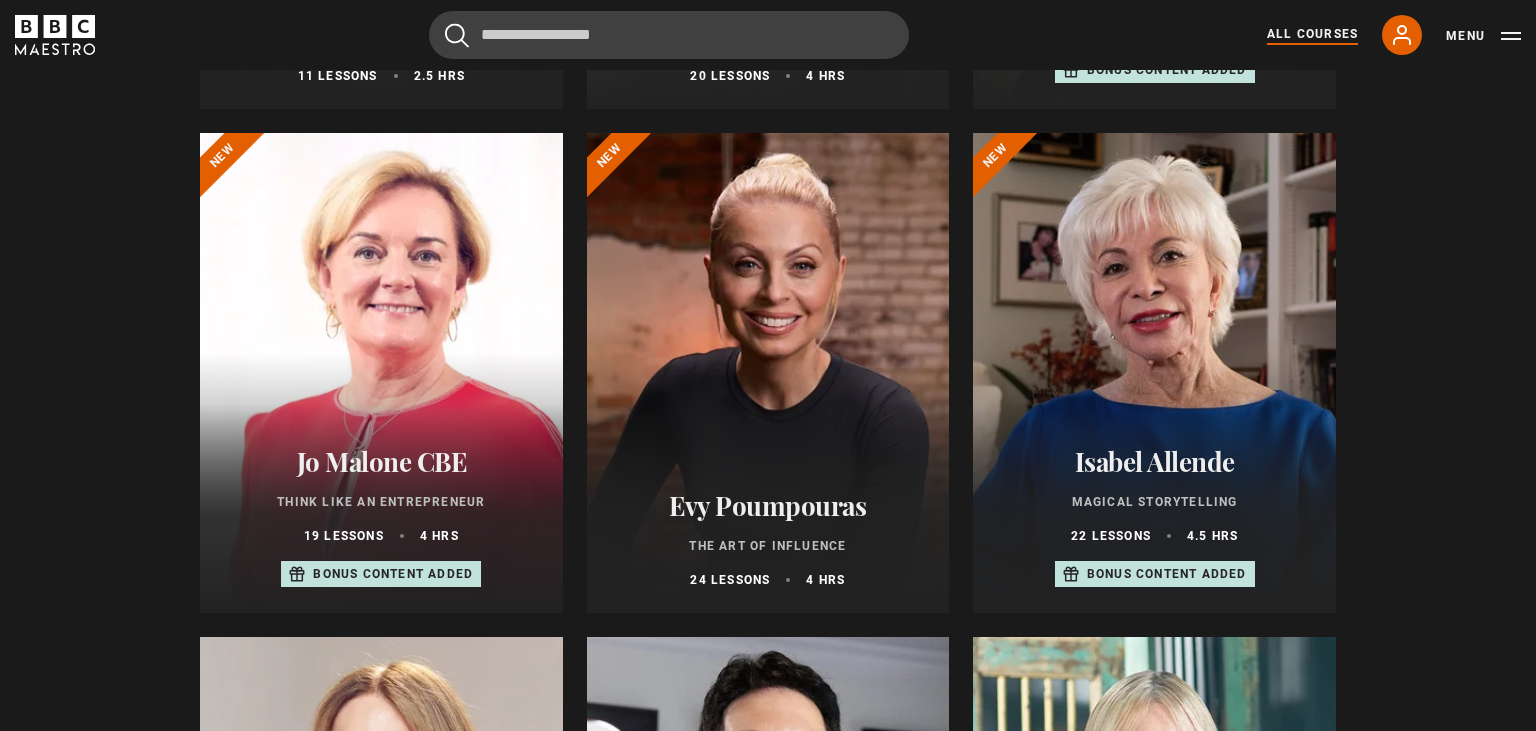 click at bounding box center (381, 373) 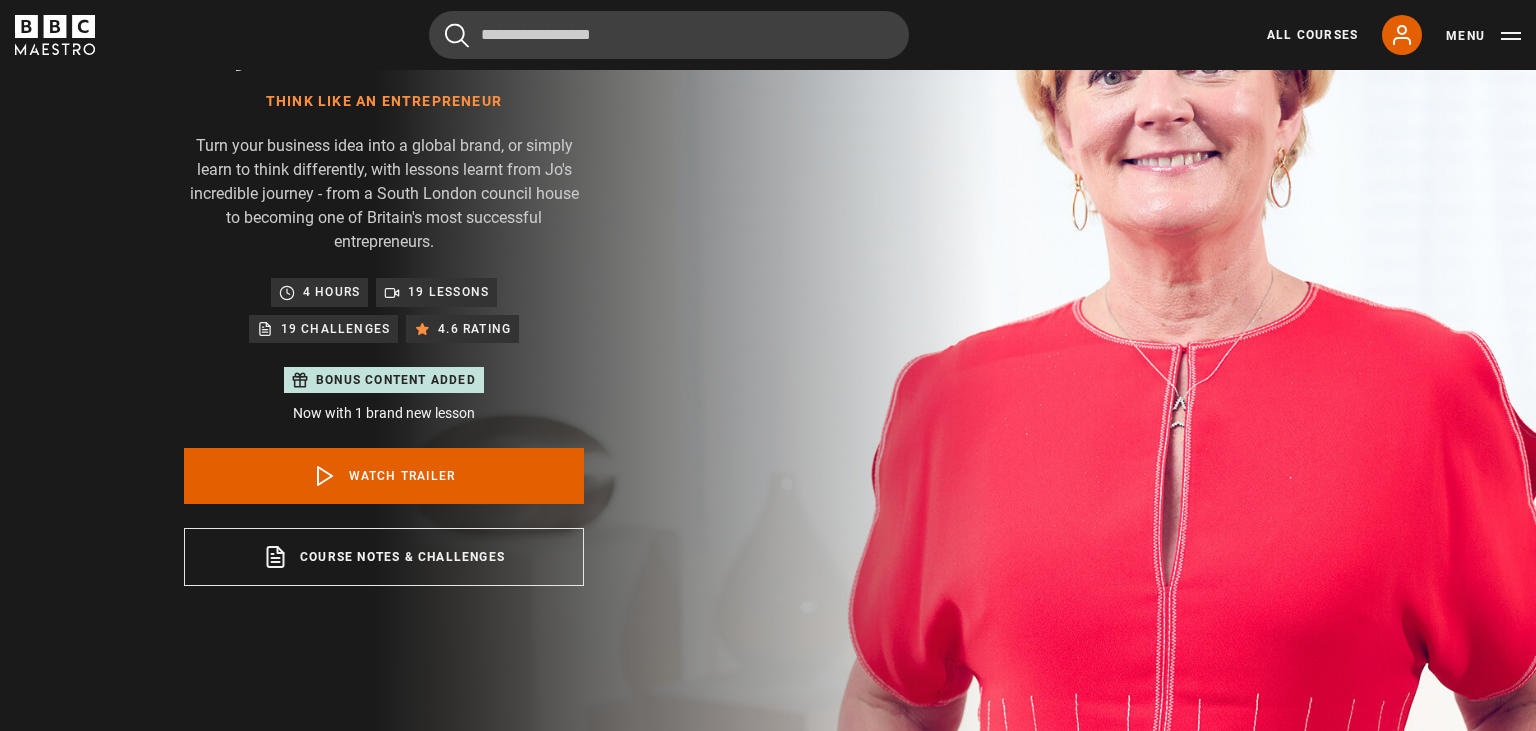 scroll, scrollTop: 316, scrollLeft: 0, axis: vertical 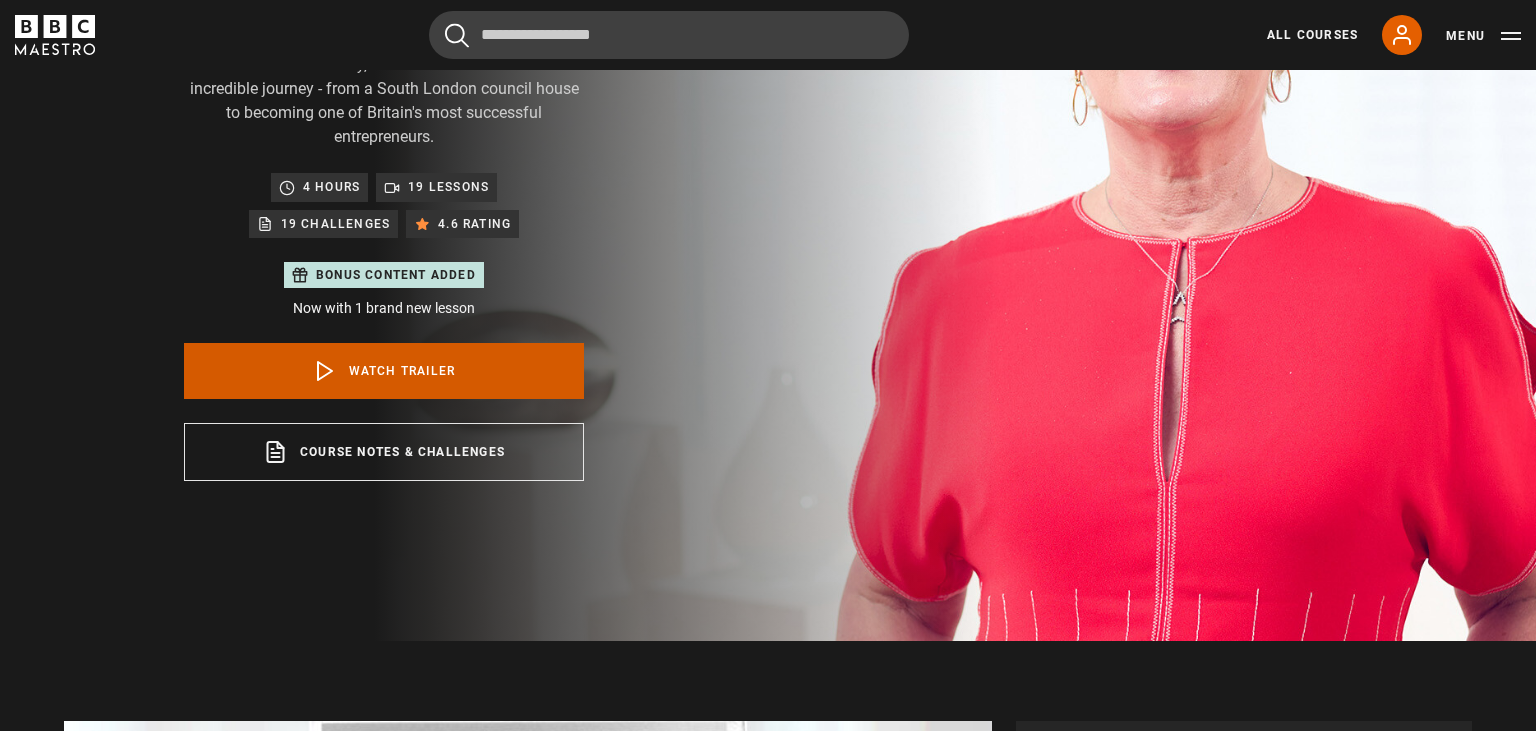click on "Watch Trailer" at bounding box center [384, 371] 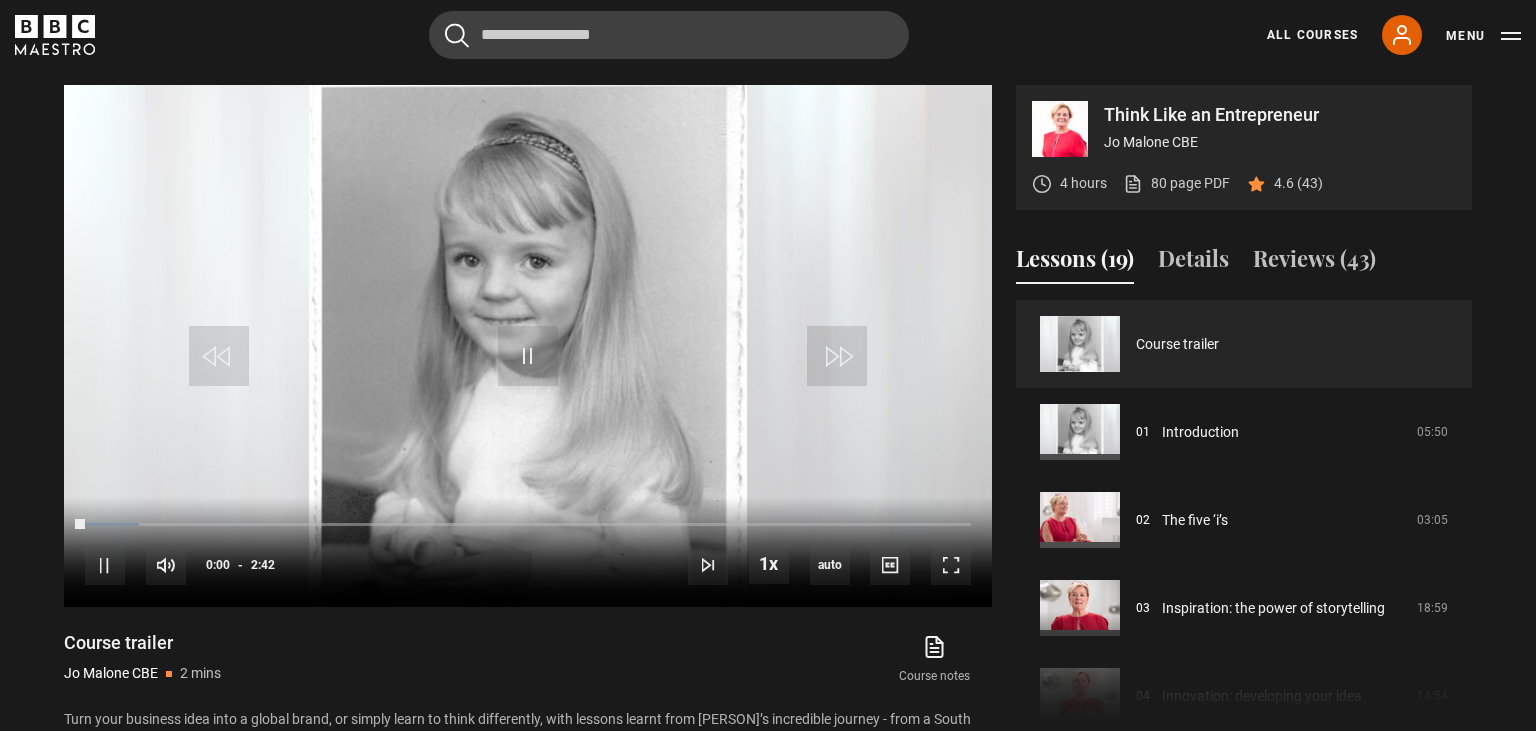 scroll, scrollTop: 956, scrollLeft: 0, axis: vertical 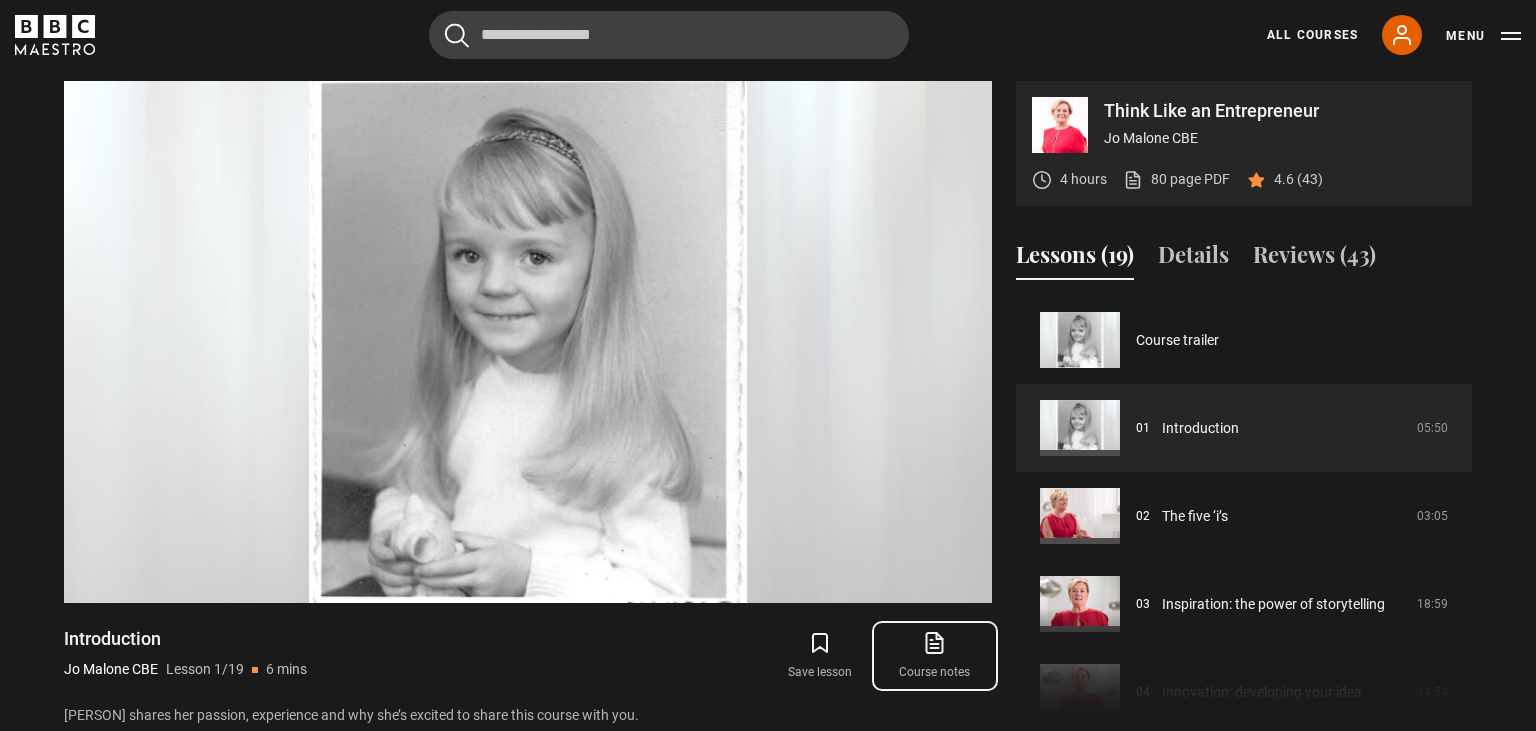 click 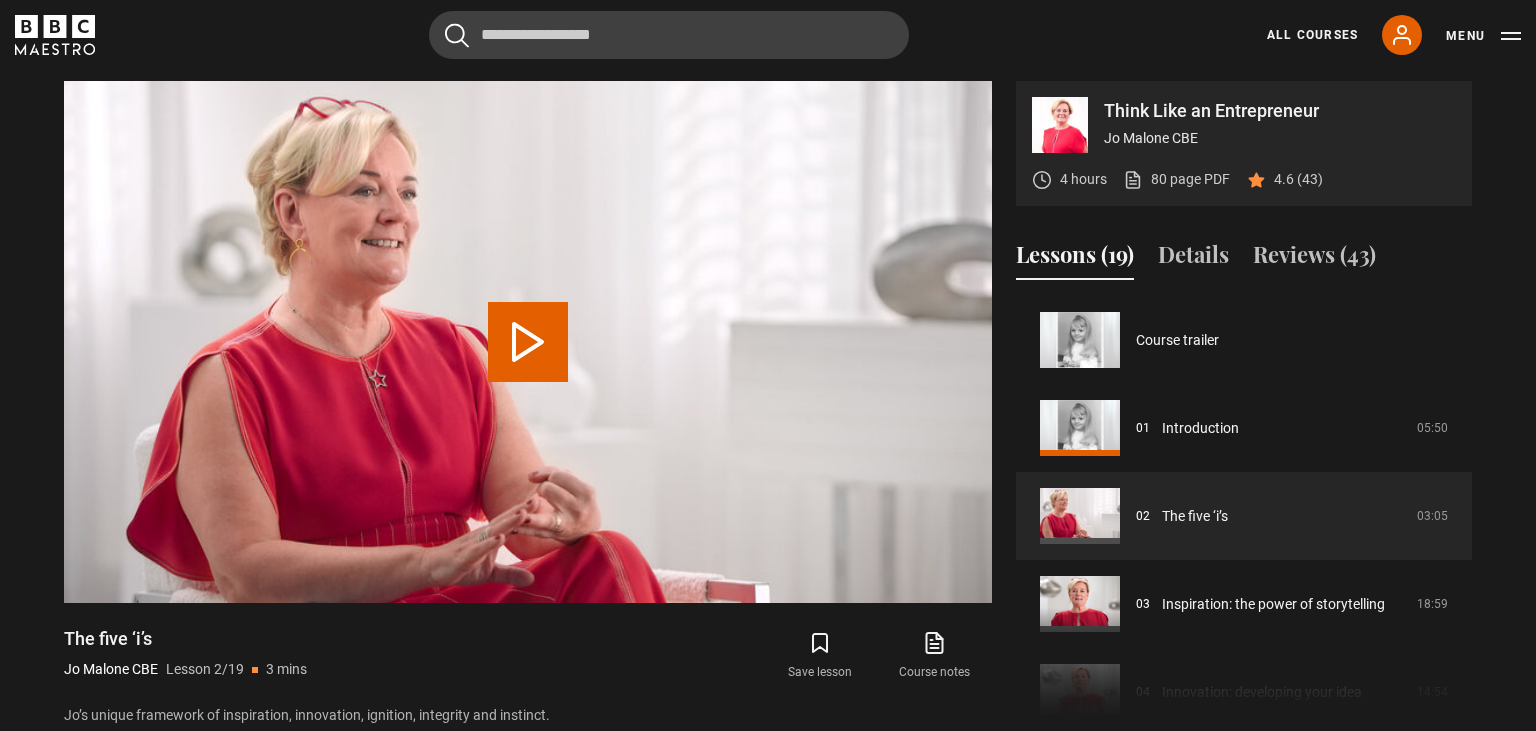 click at bounding box center (528, 342) 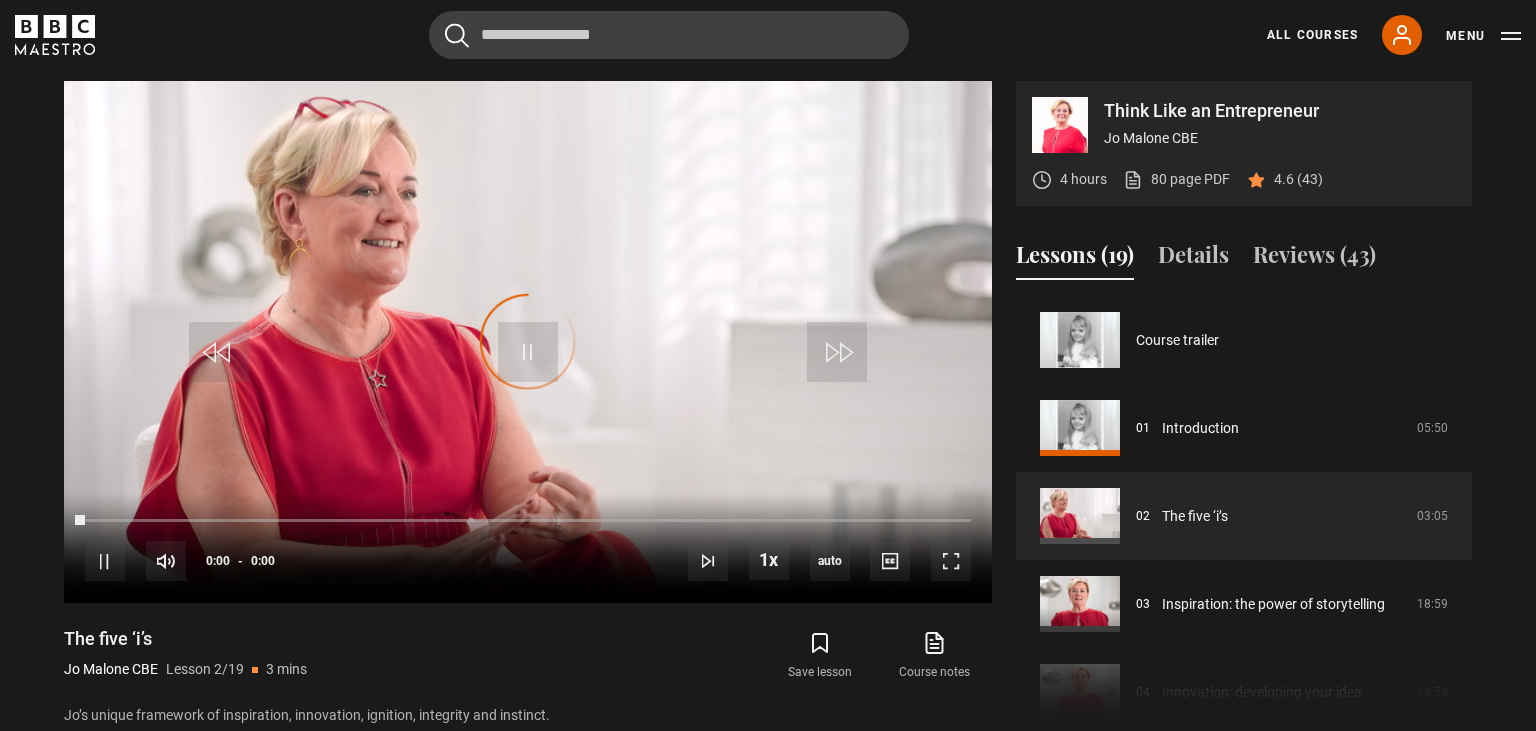 scroll, scrollTop: 88, scrollLeft: 0, axis: vertical 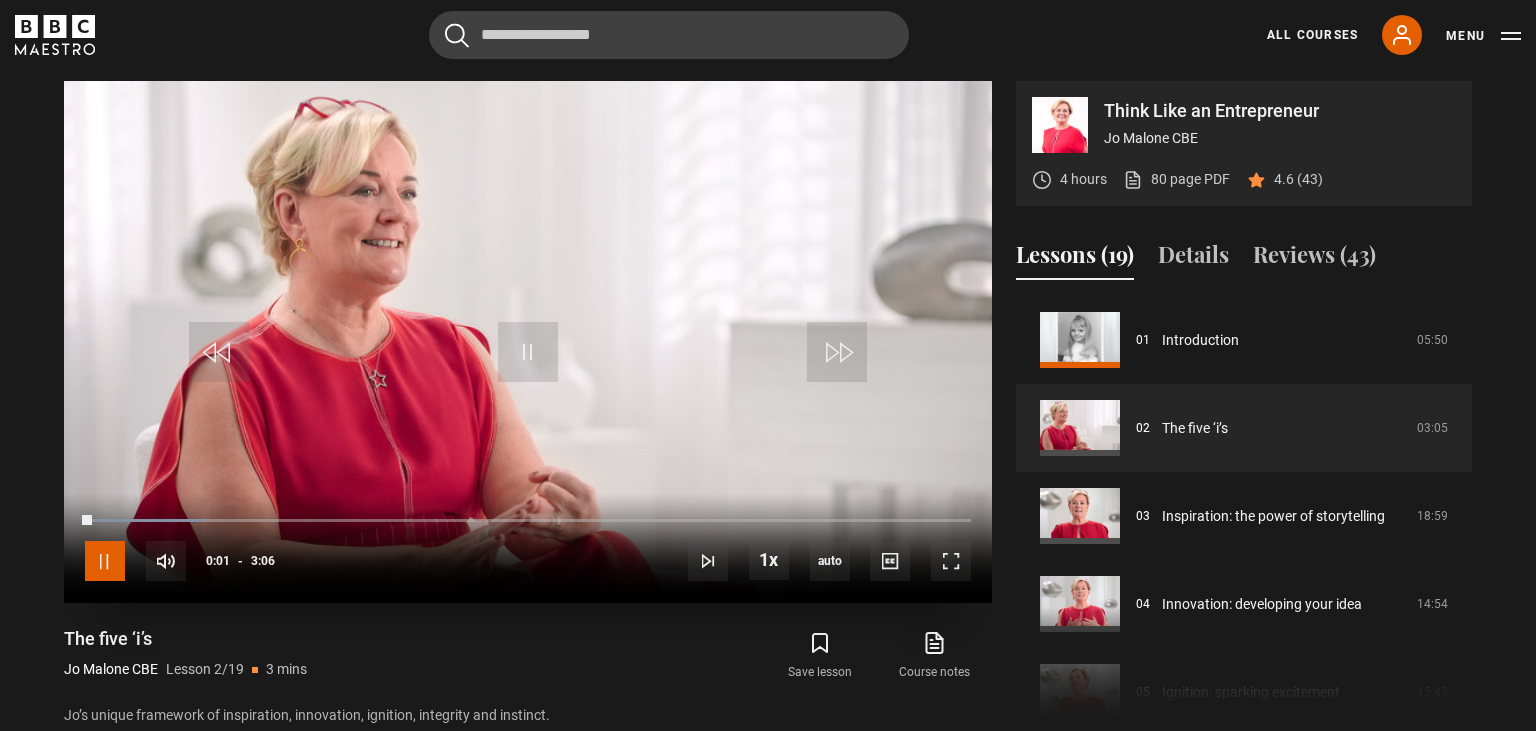 click at bounding box center [105, 561] 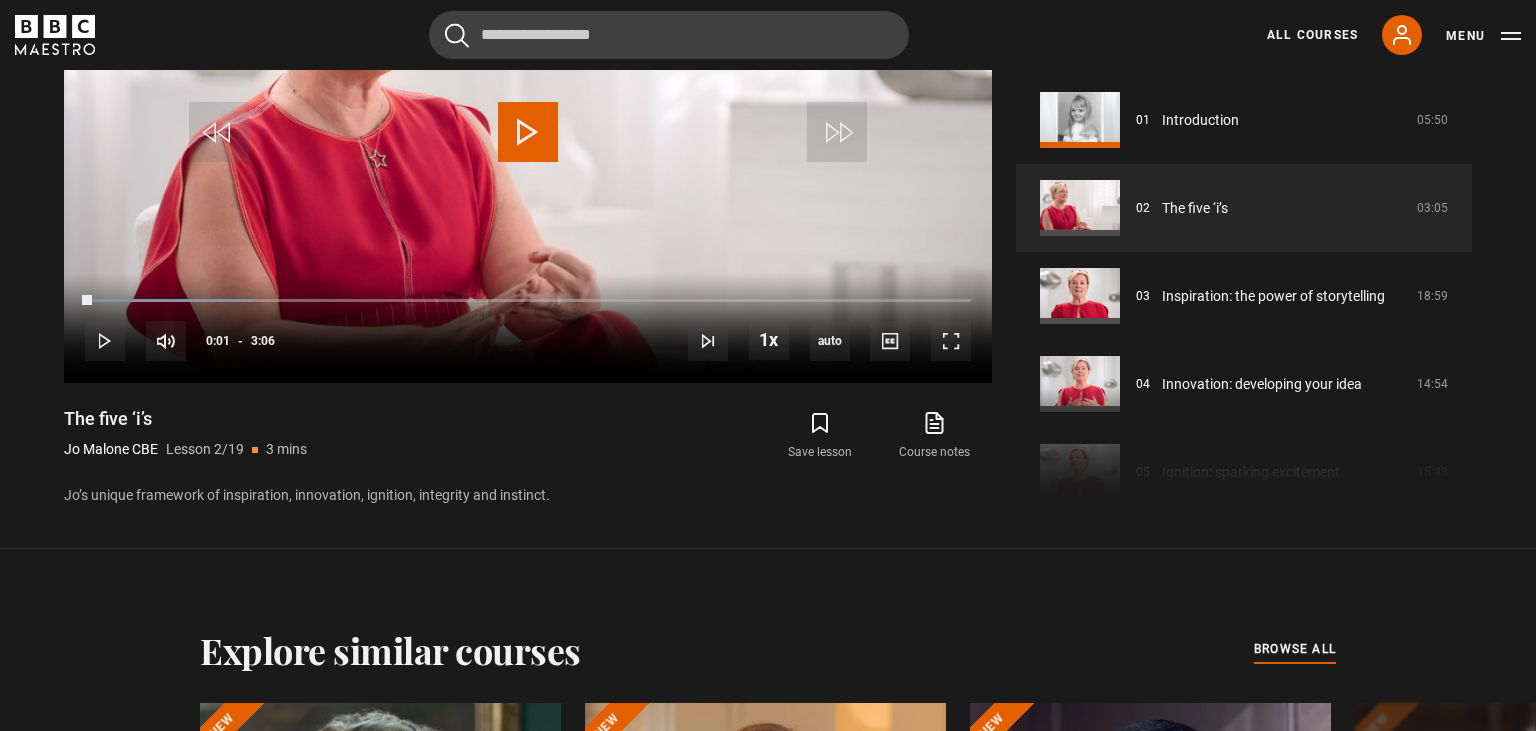 scroll, scrollTop: 1180, scrollLeft: 0, axis: vertical 